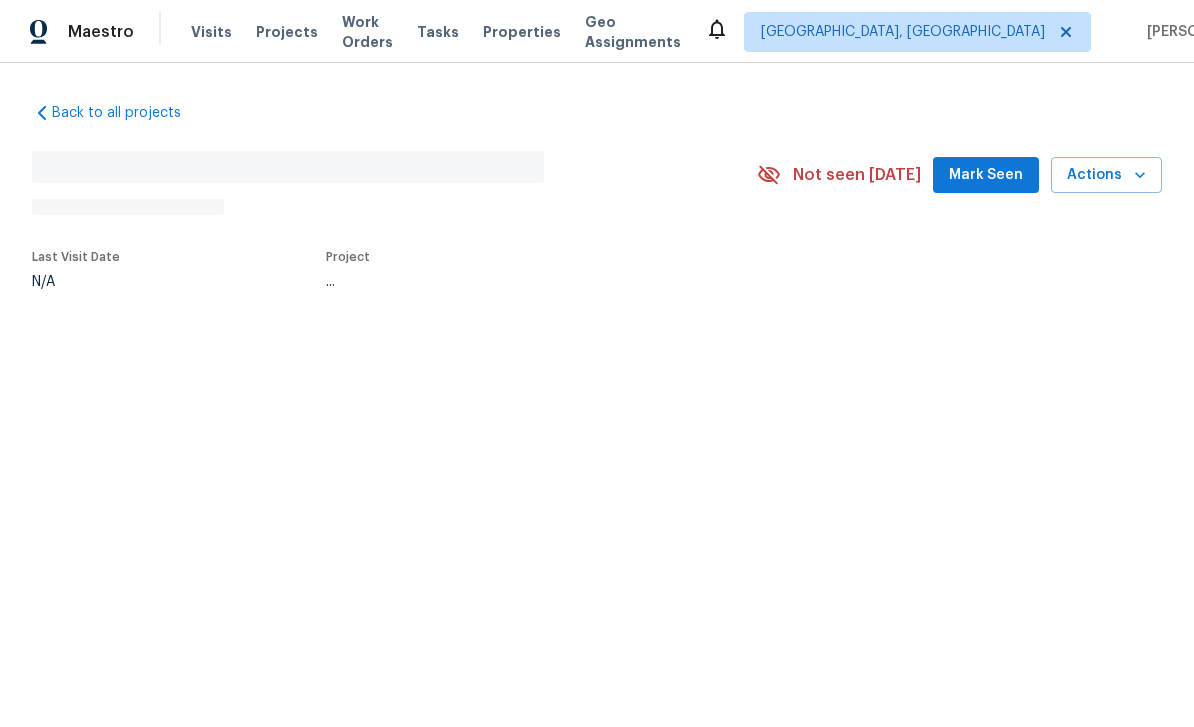scroll, scrollTop: 0, scrollLeft: 0, axis: both 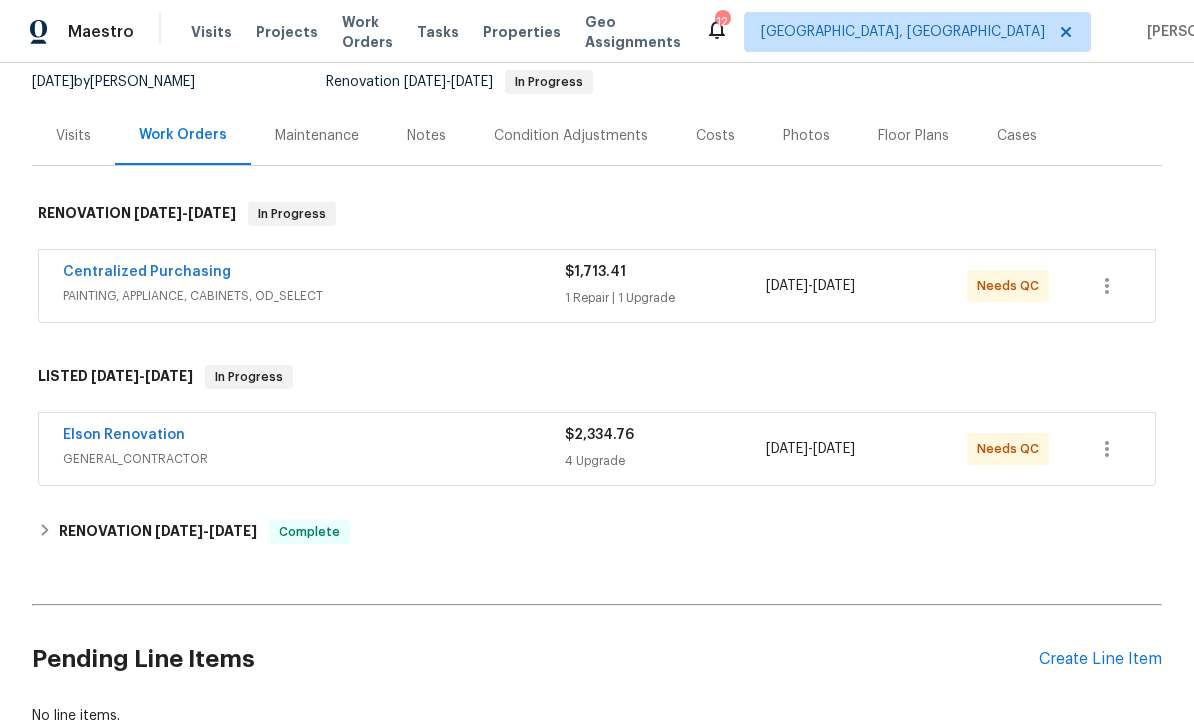 click on "Create Line Item" at bounding box center (1100, 659) 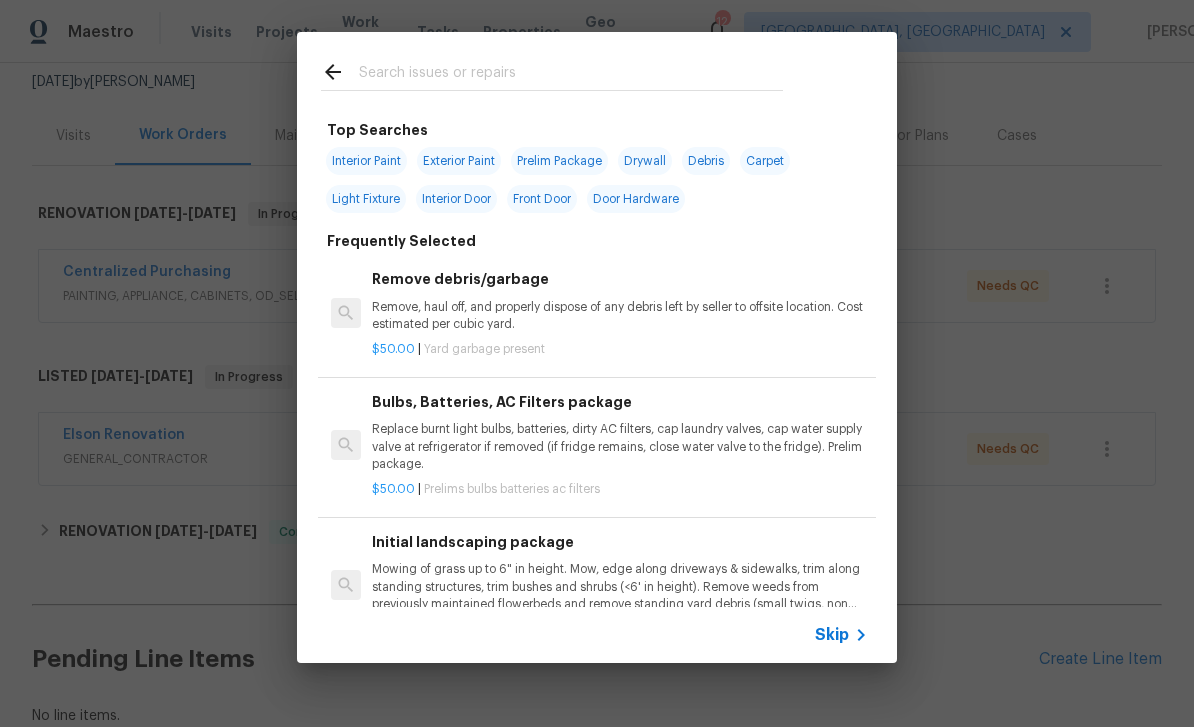 click at bounding box center (571, 75) 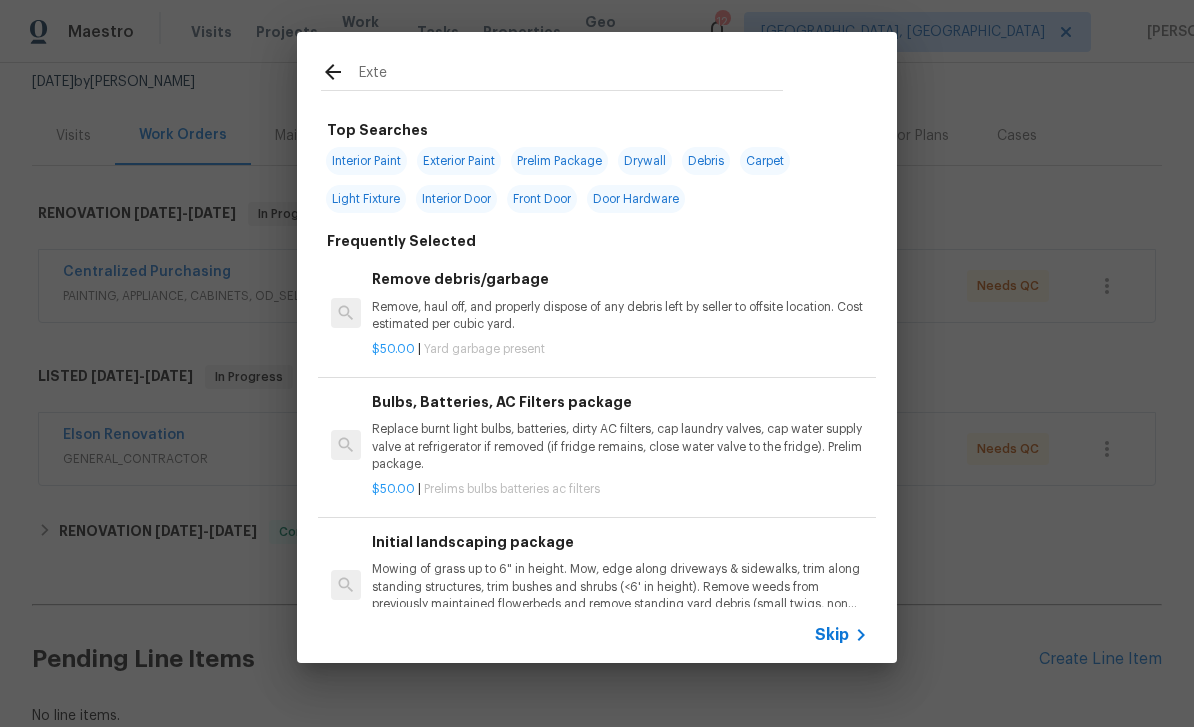 type on "Exter" 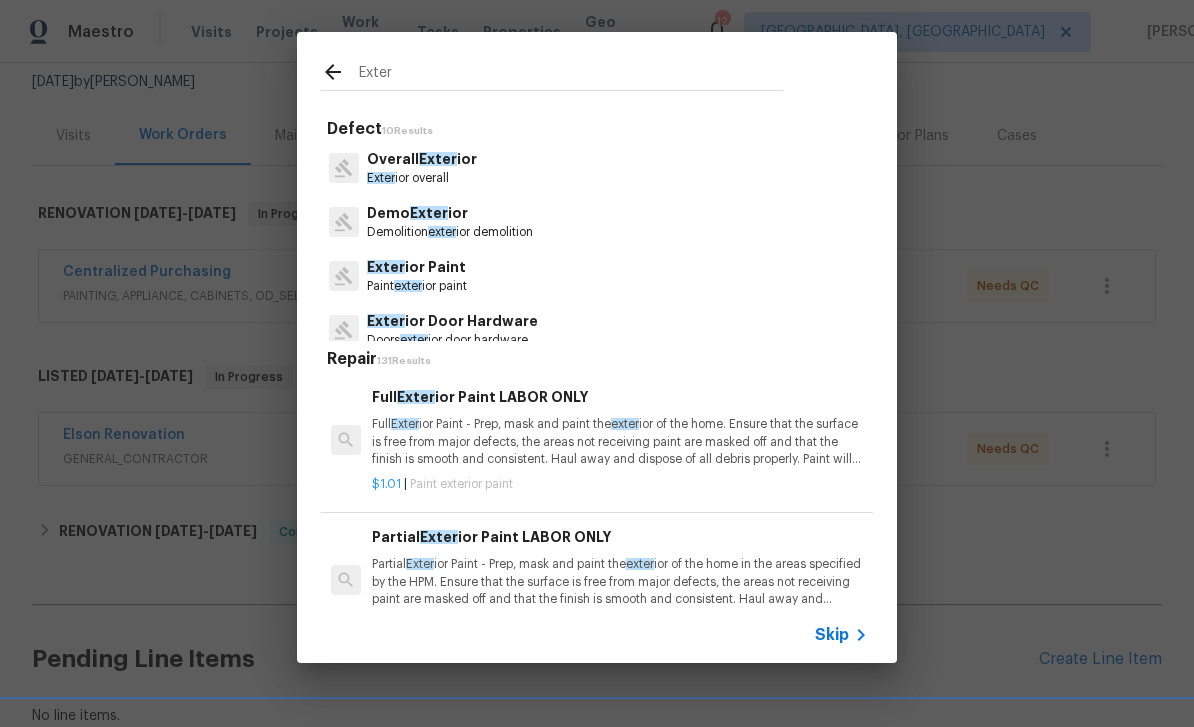 click on "Exter ior Paint" at bounding box center [417, 267] 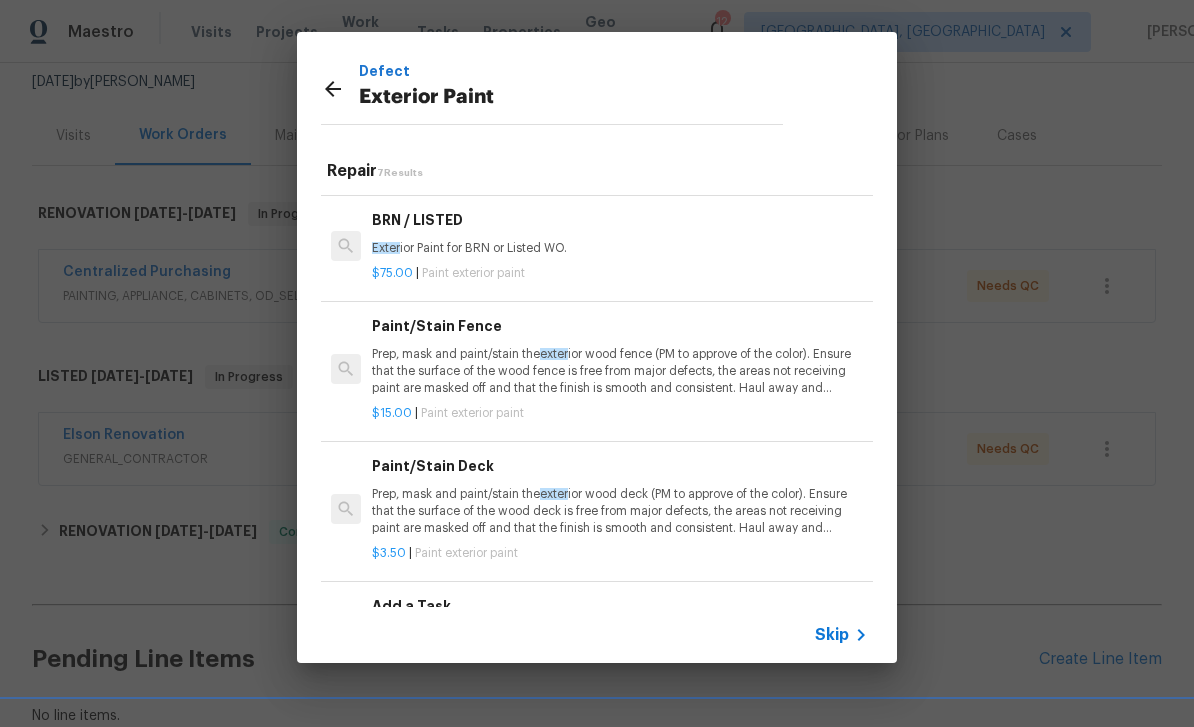 scroll, scrollTop: 374, scrollLeft: 0, axis: vertical 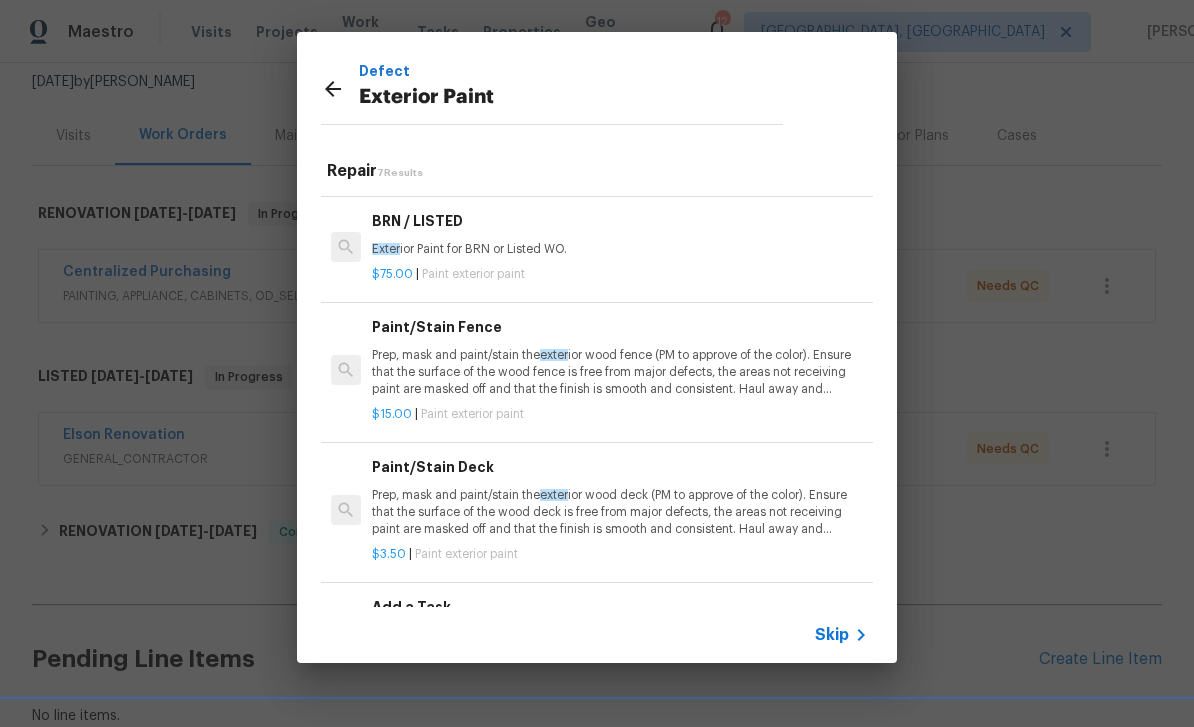 click on "Add a Task" at bounding box center [620, 607] 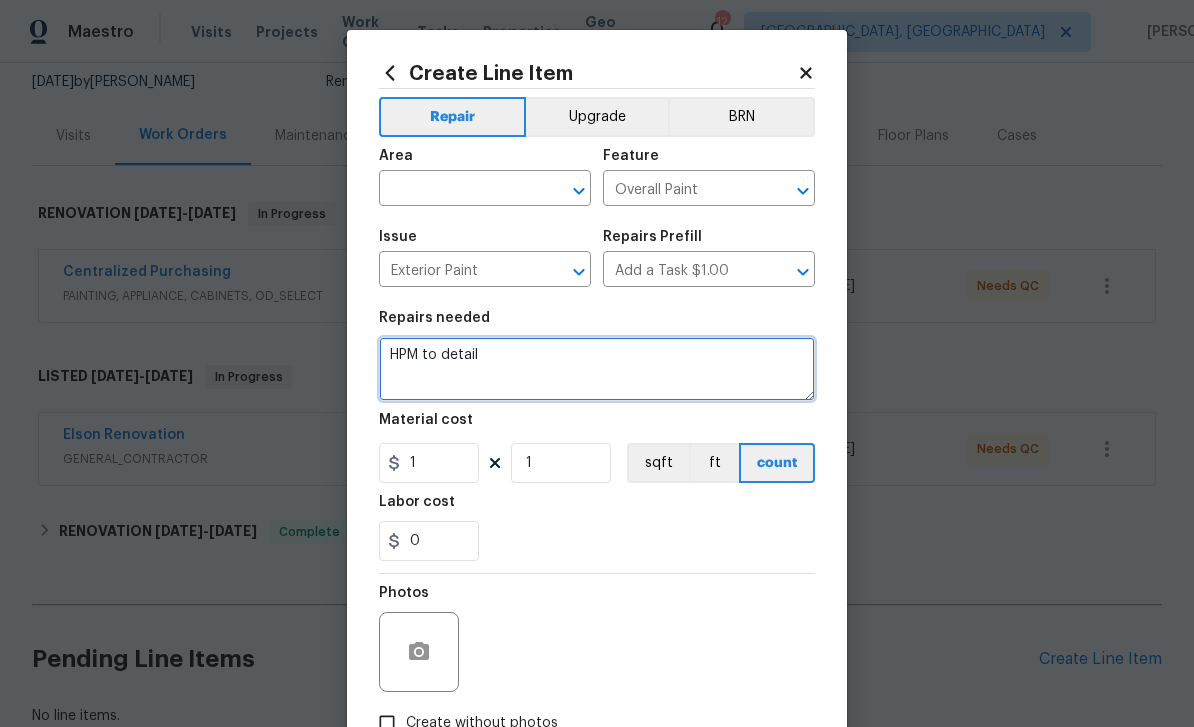 click on "HPM to detail" at bounding box center (597, 369) 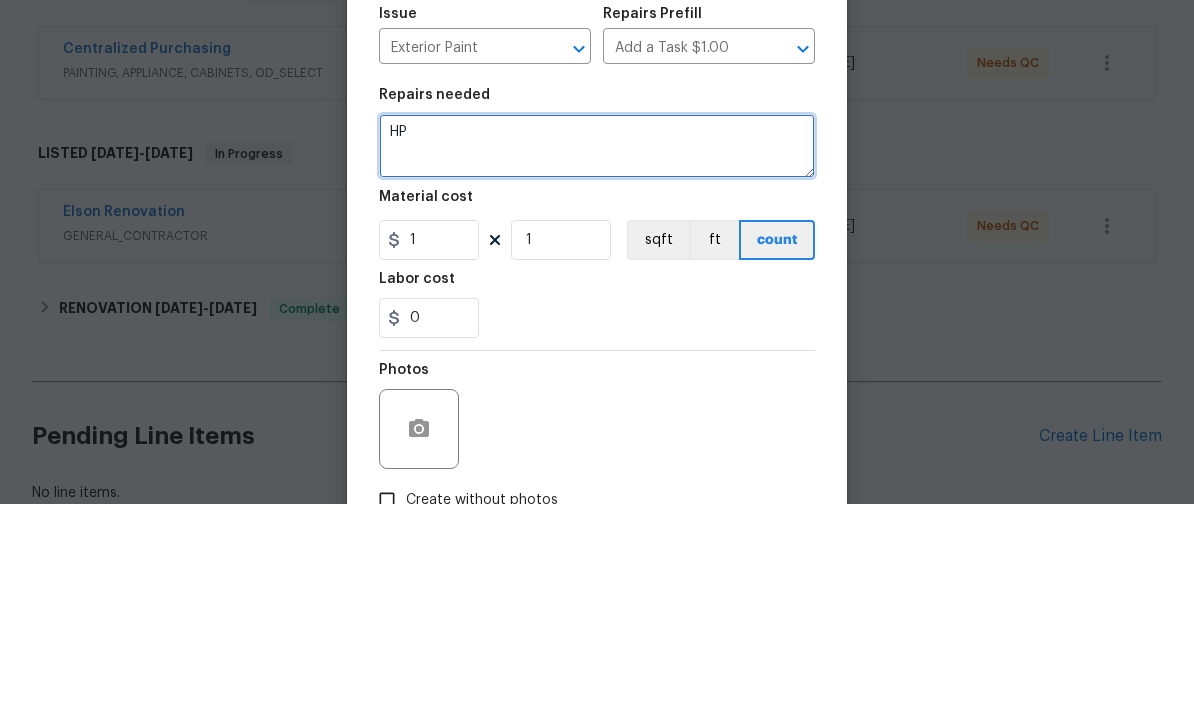 type on "H" 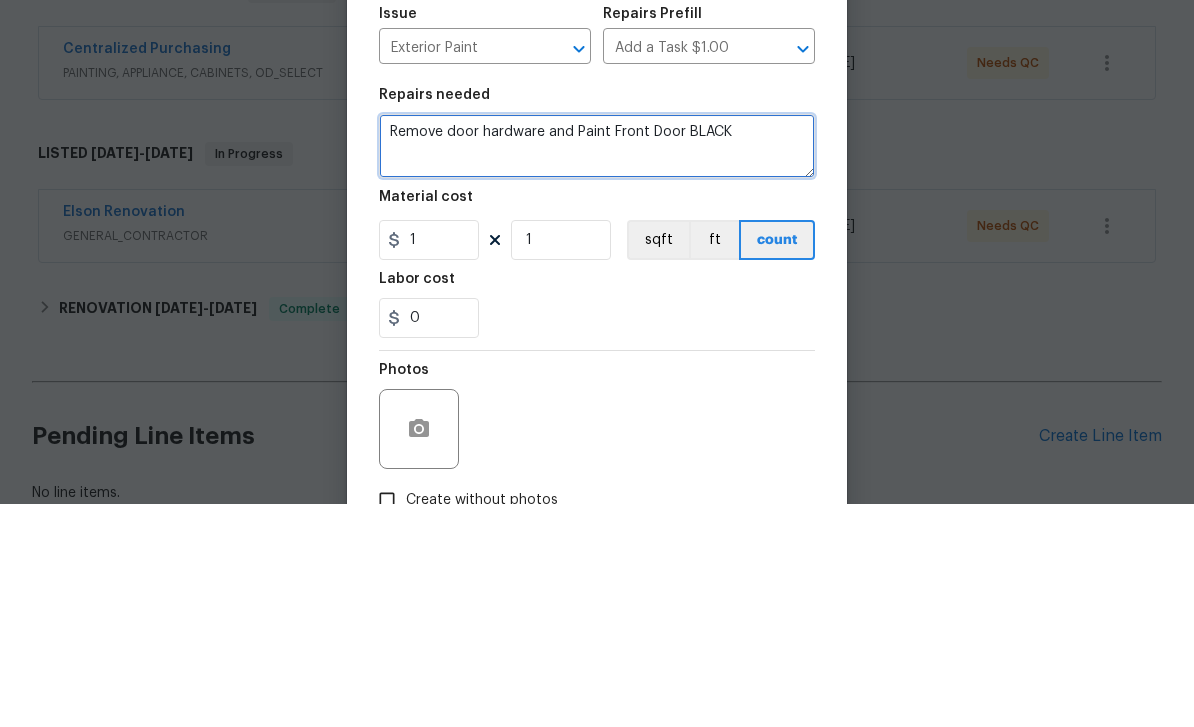type on "Remove door hardware and Paint Front Door BLACK" 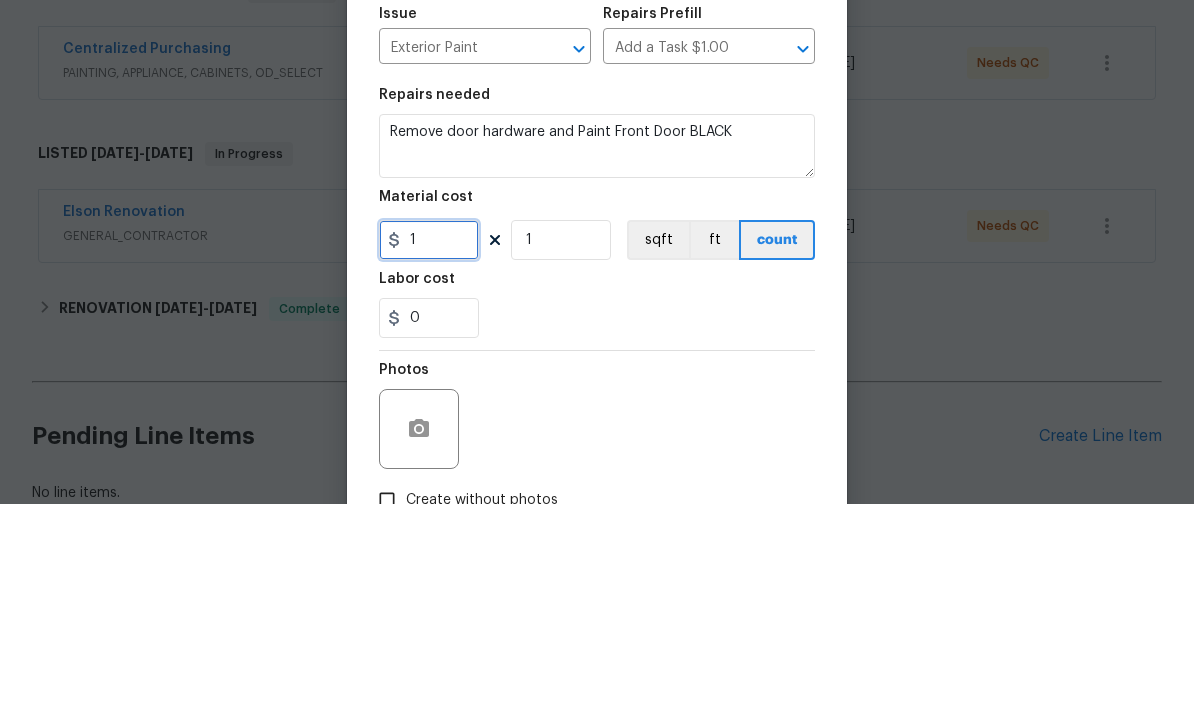 click on "1" at bounding box center [429, 463] 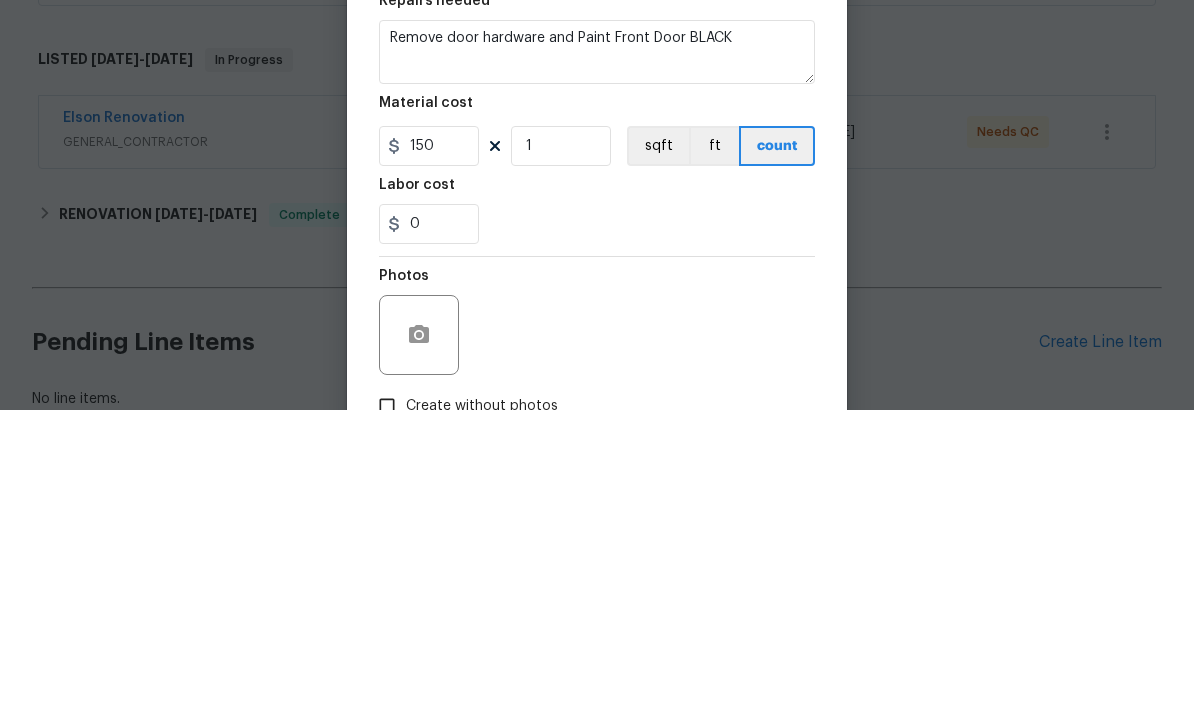 scroll, scrollTop: 64, scrollLeft: 0, axis: vertical 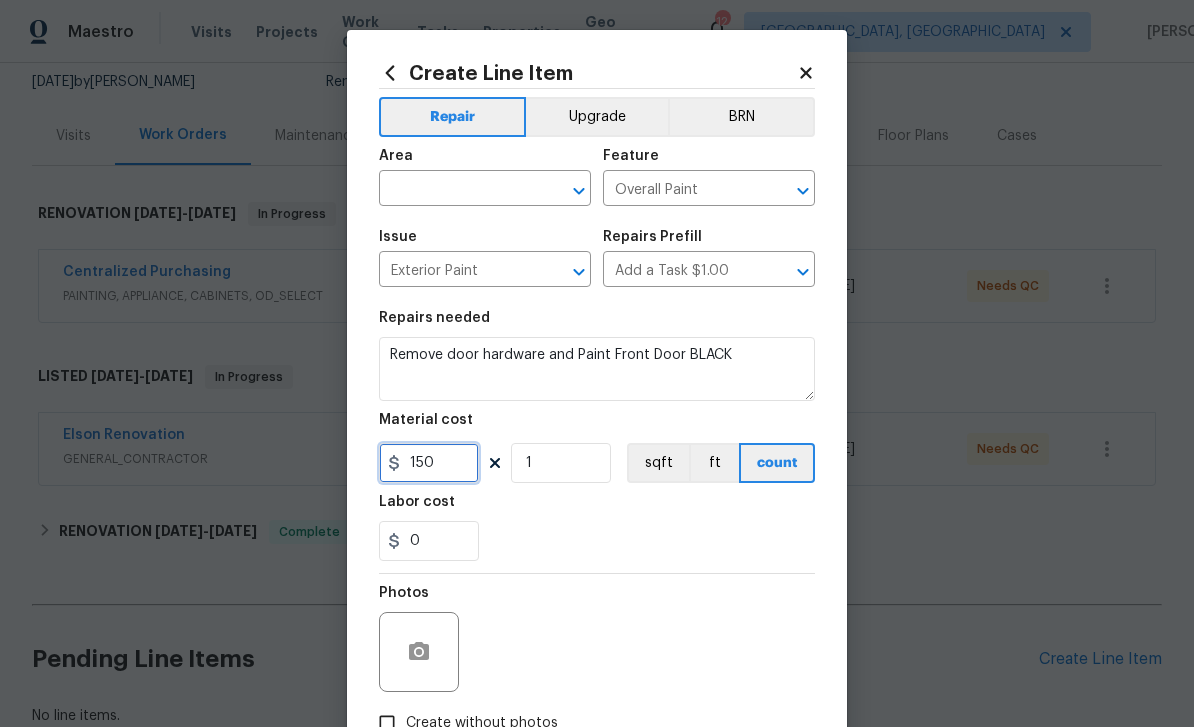type on "150" 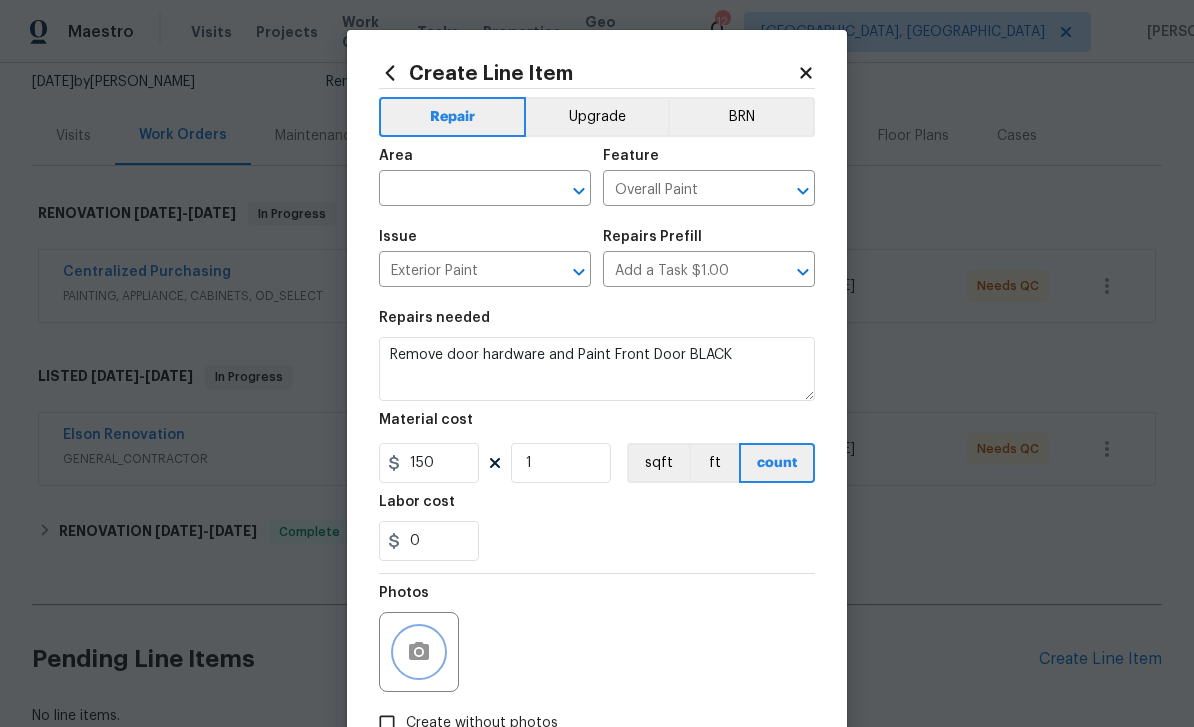 click 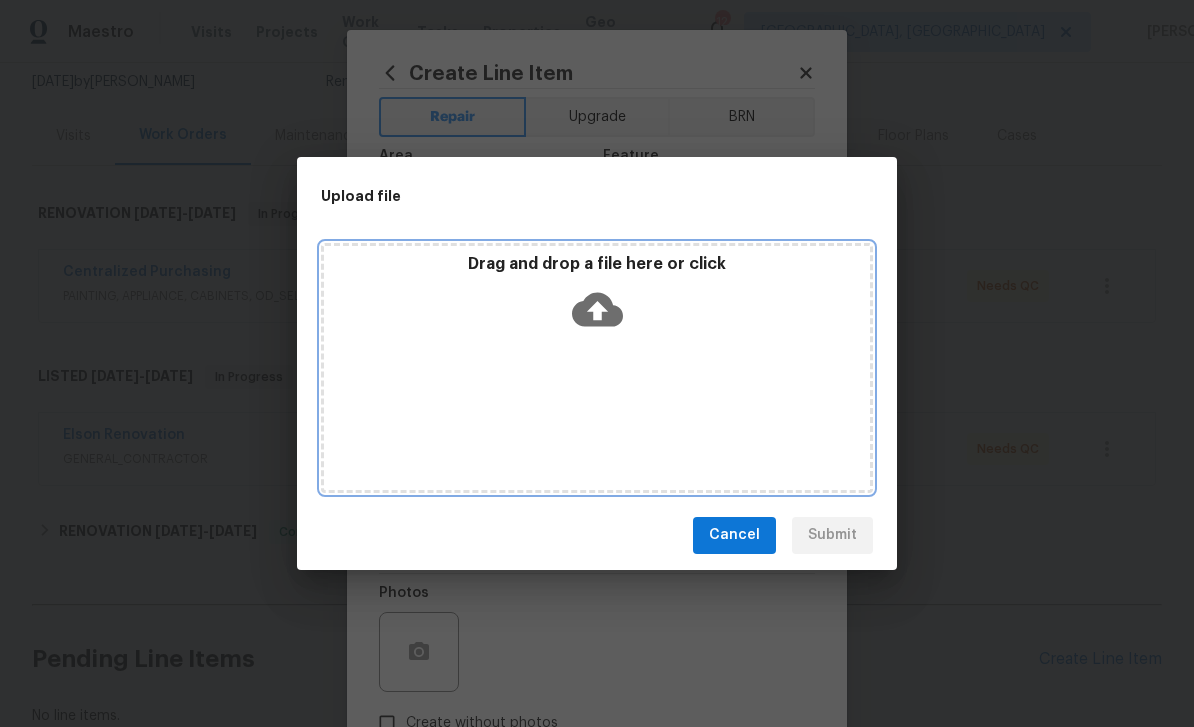 click 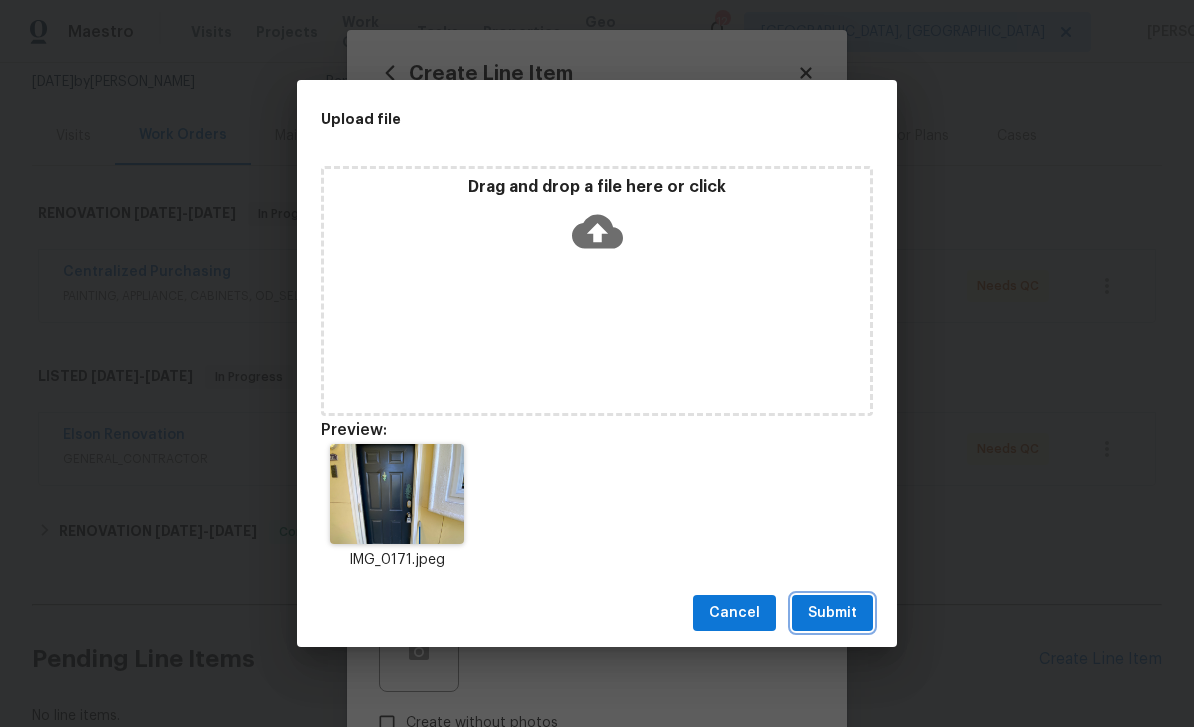 click on "Submit" at bounding box center [832, 613] 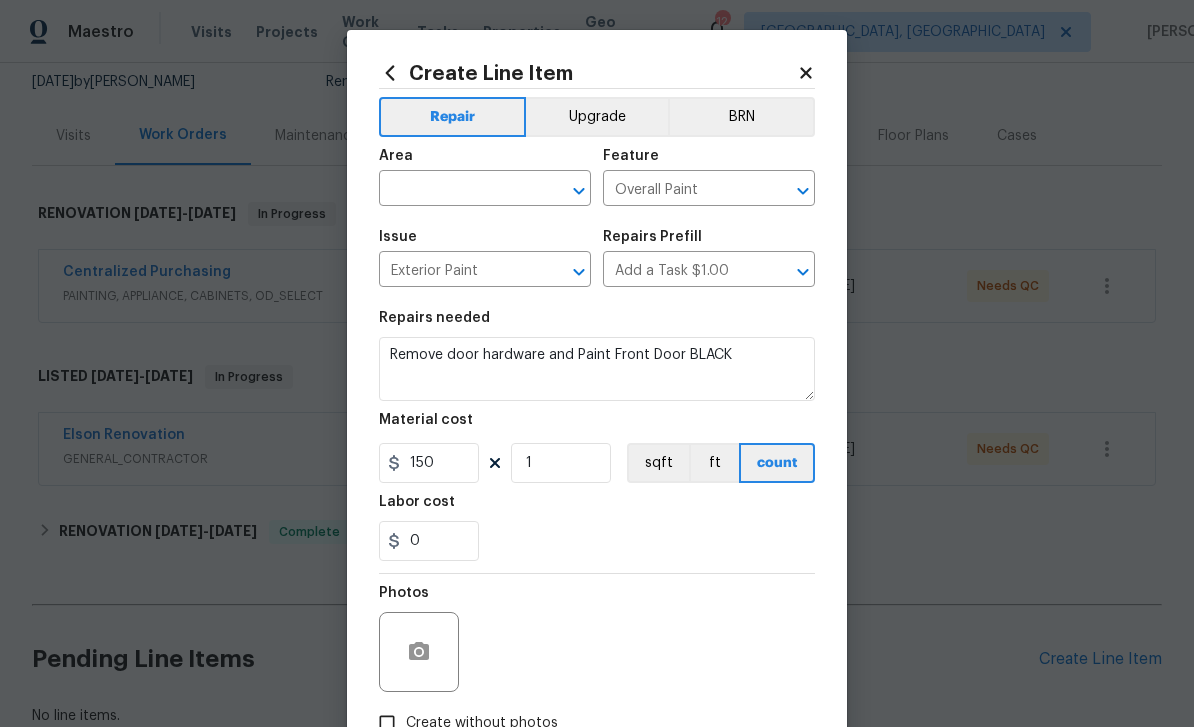 click at bounding box center (457, 190) 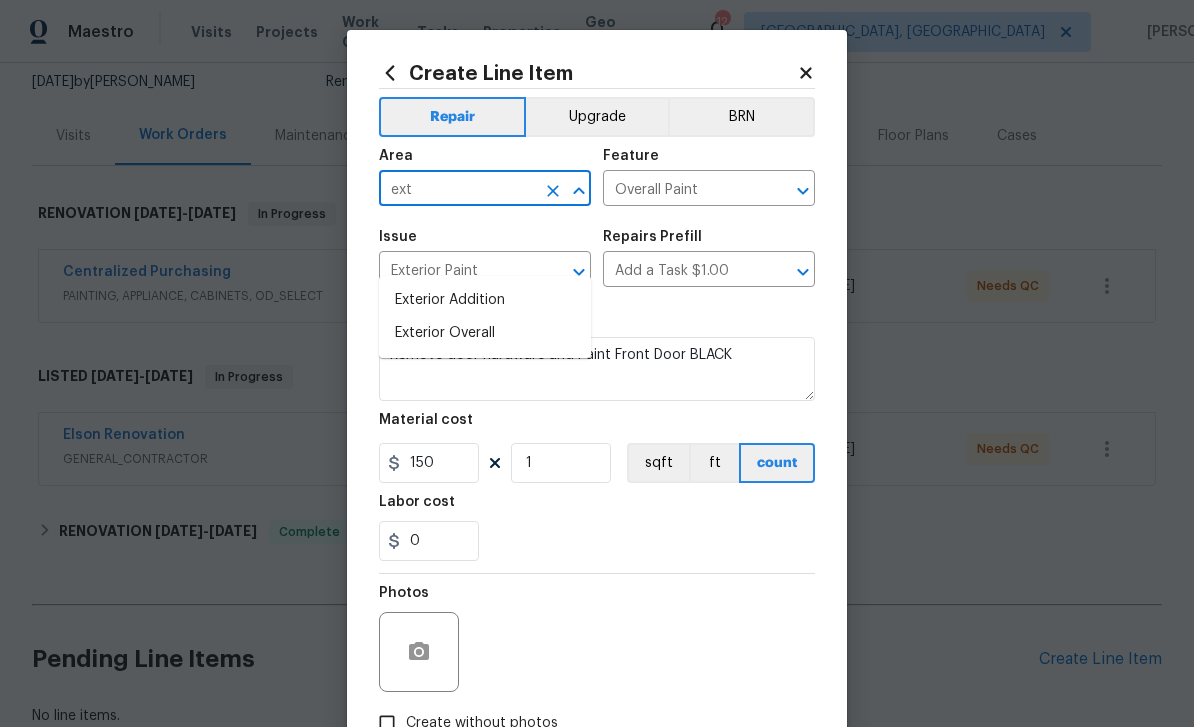 click on "Exterior Overall" at bounding box center [485, 333] 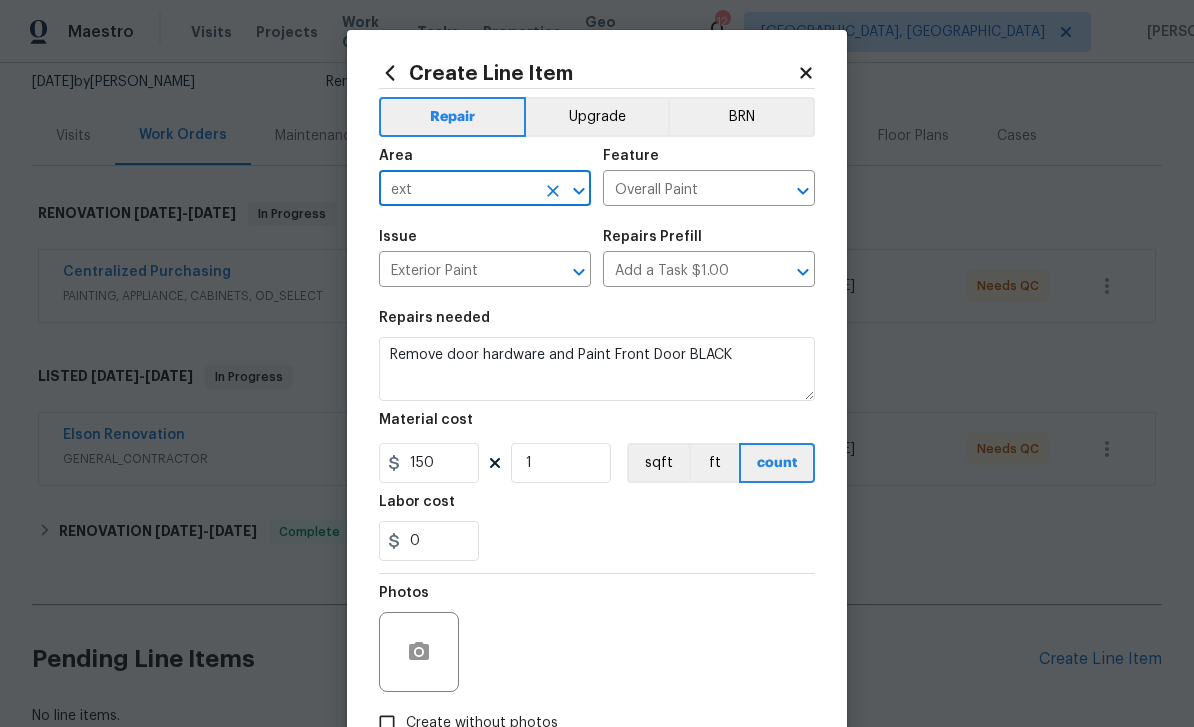 type on "Exterior Overall" 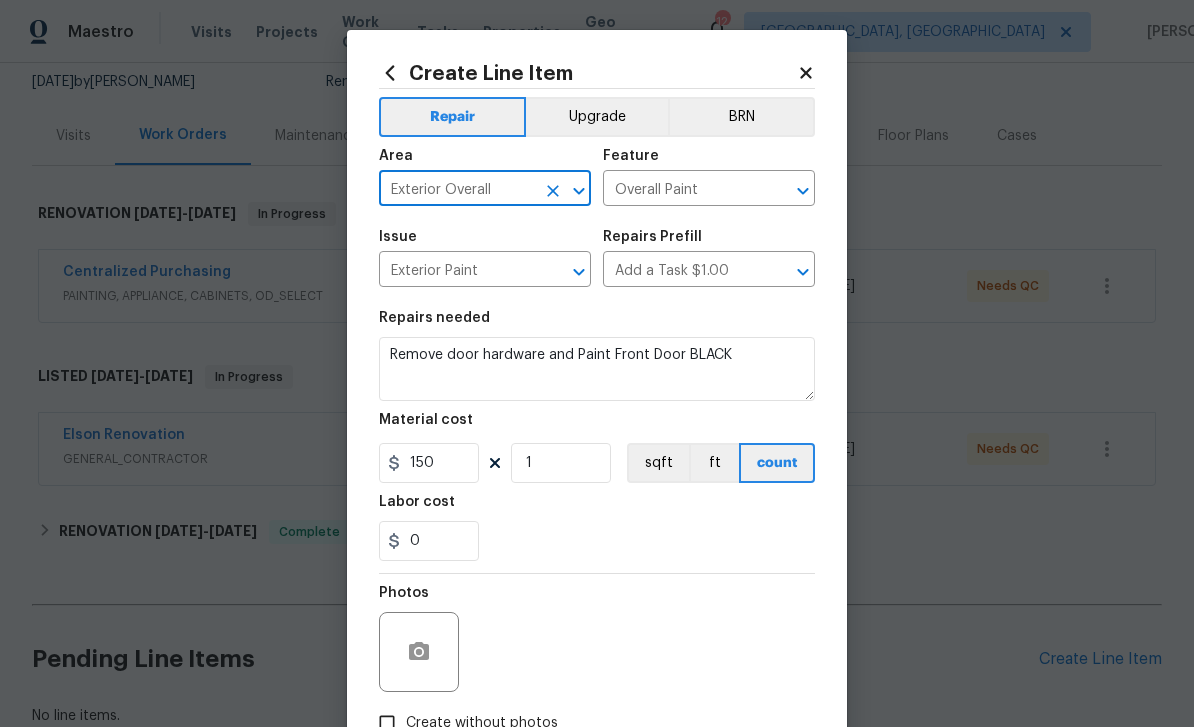 click on "Photos" at bounding box center [597, 639] 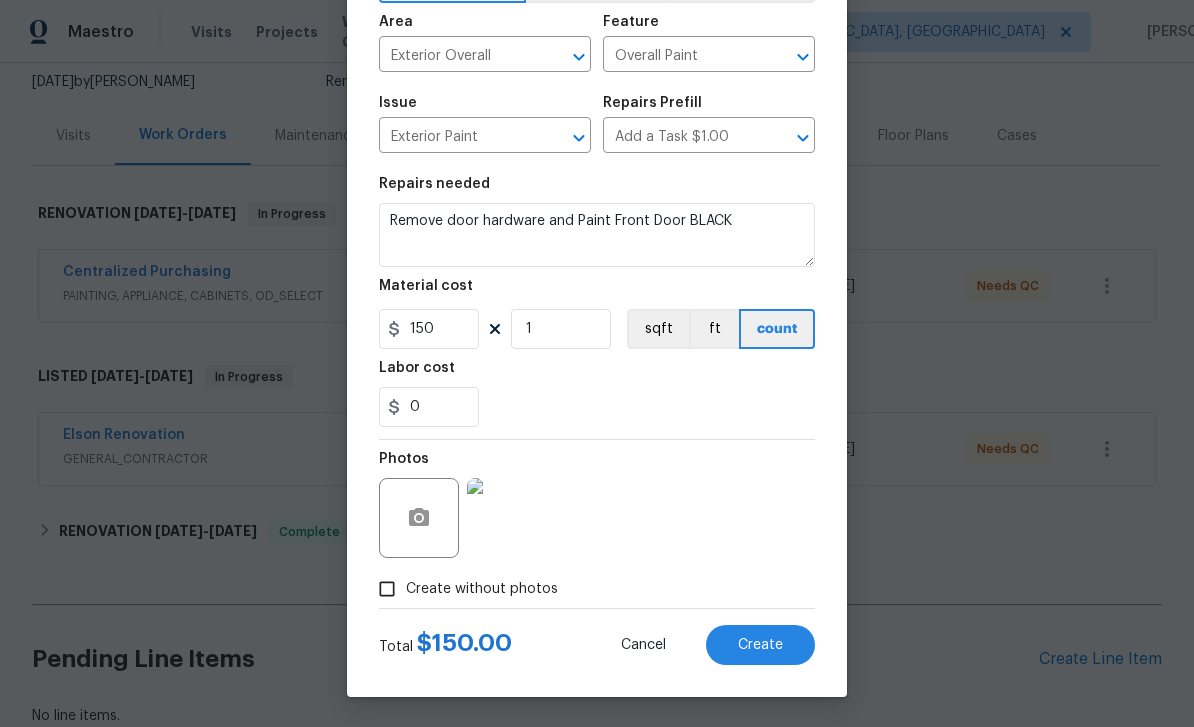 scroll, scrollTop: 138, scrollLeft: 0, axis: vertical 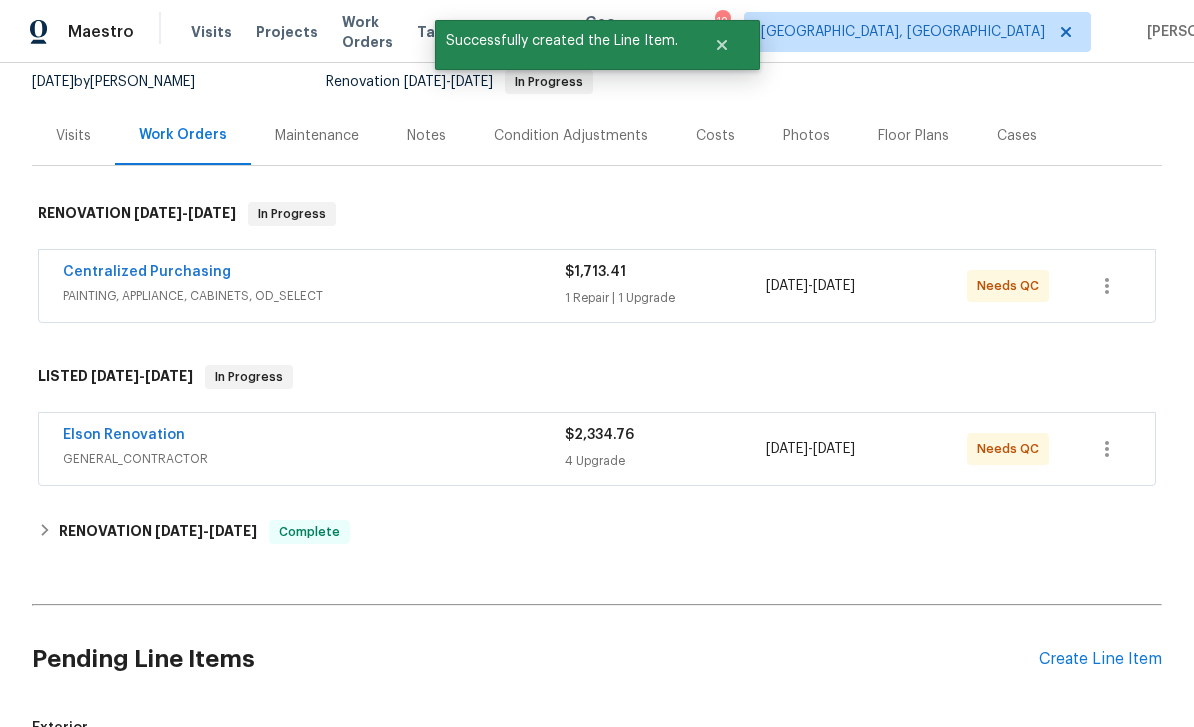 click on "Create Line Item" at bounding box center [1100, 659] 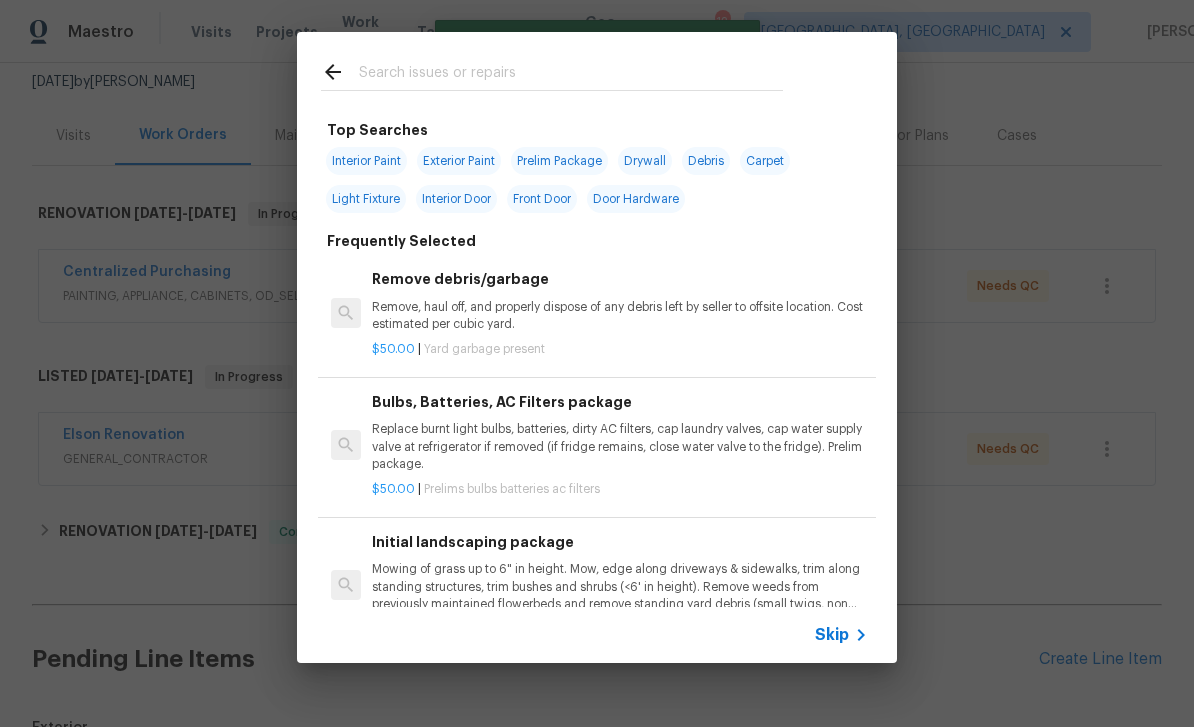click at bounding box center (571, 75) 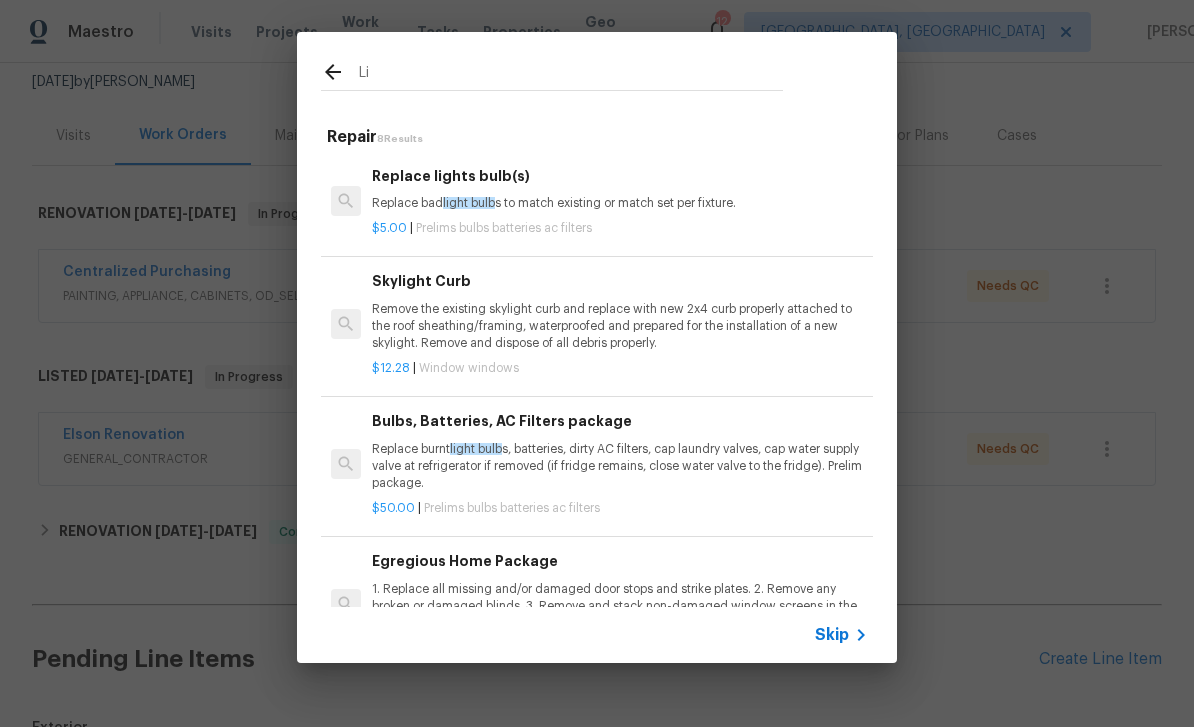 type on "L" 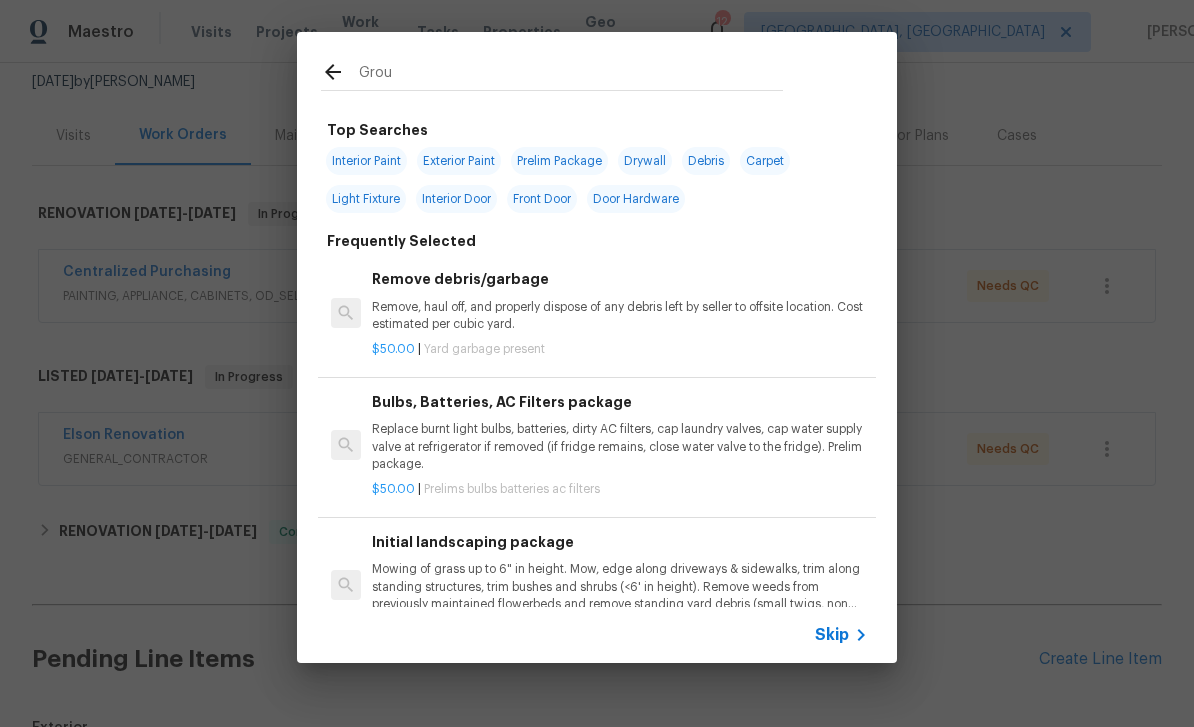 type on "Grout" 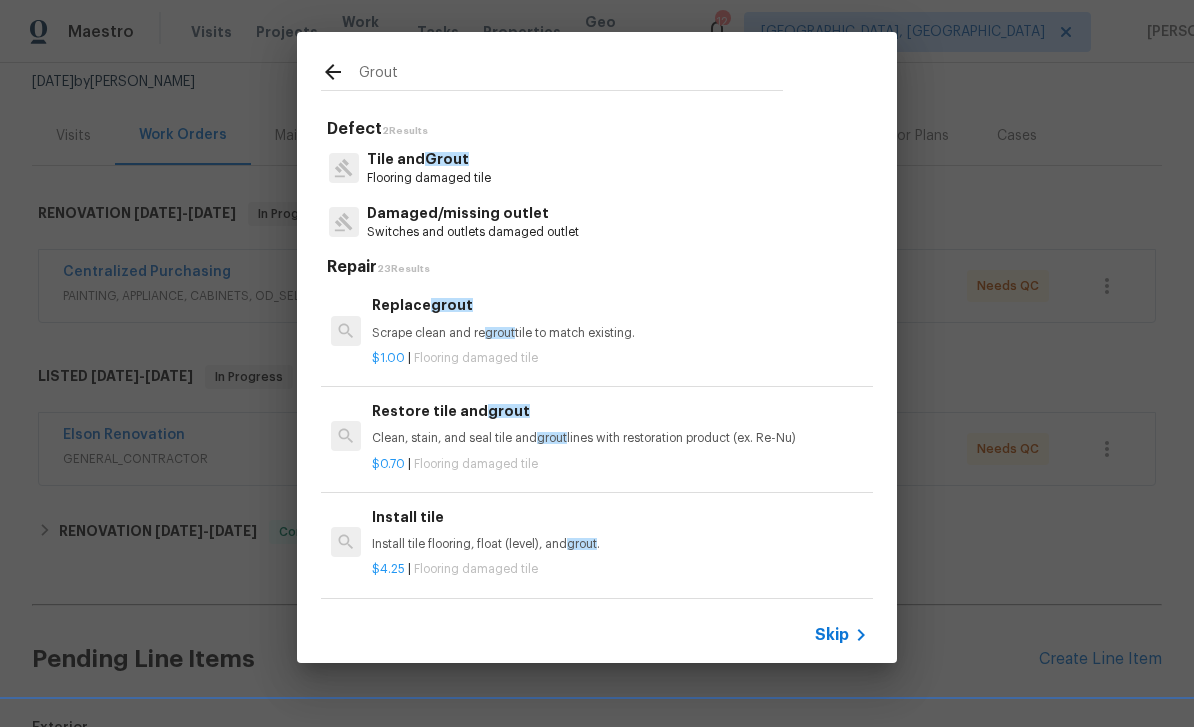 click on "Grout" at bounding box center [447, 159] 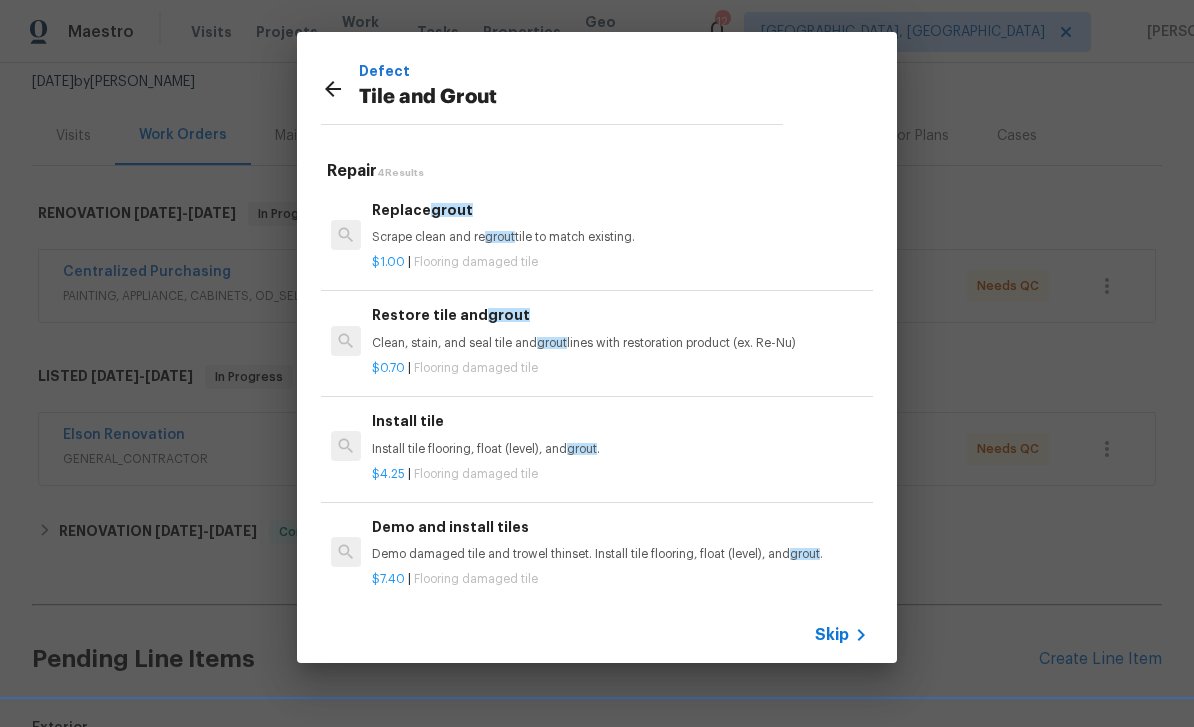 click on "$1.00   |   Flooring damaged tile" at bounding box center [620, 258] 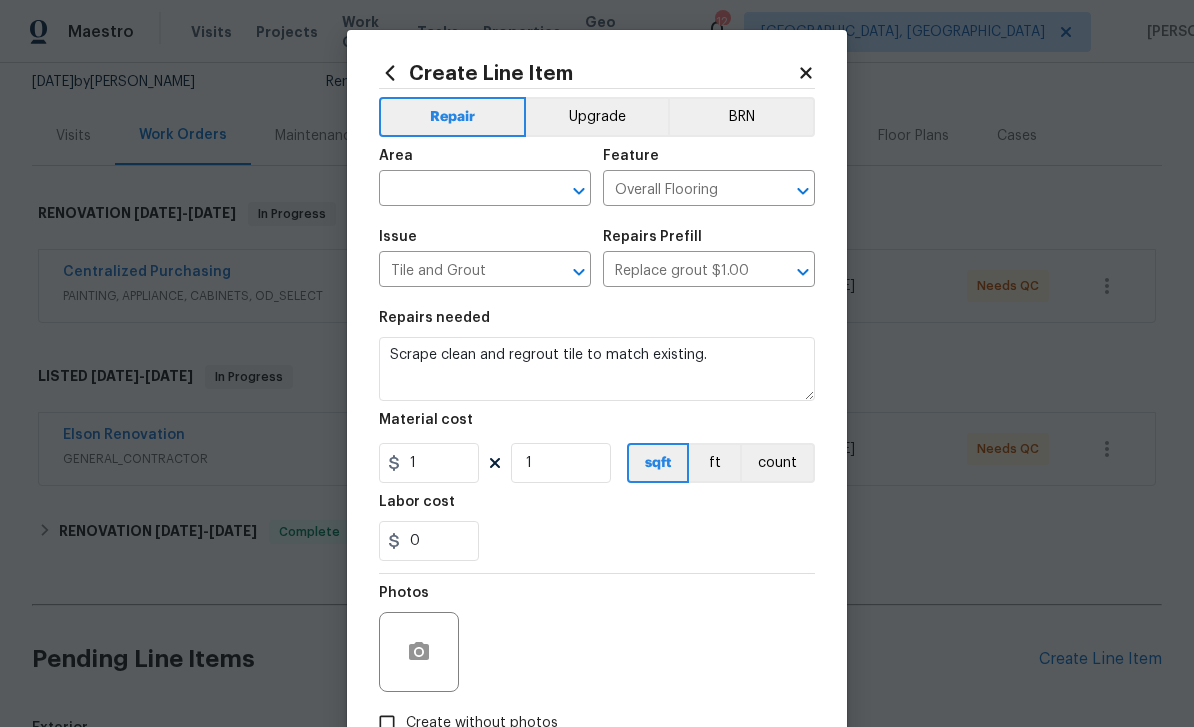 click at bounding box center (457, 190) 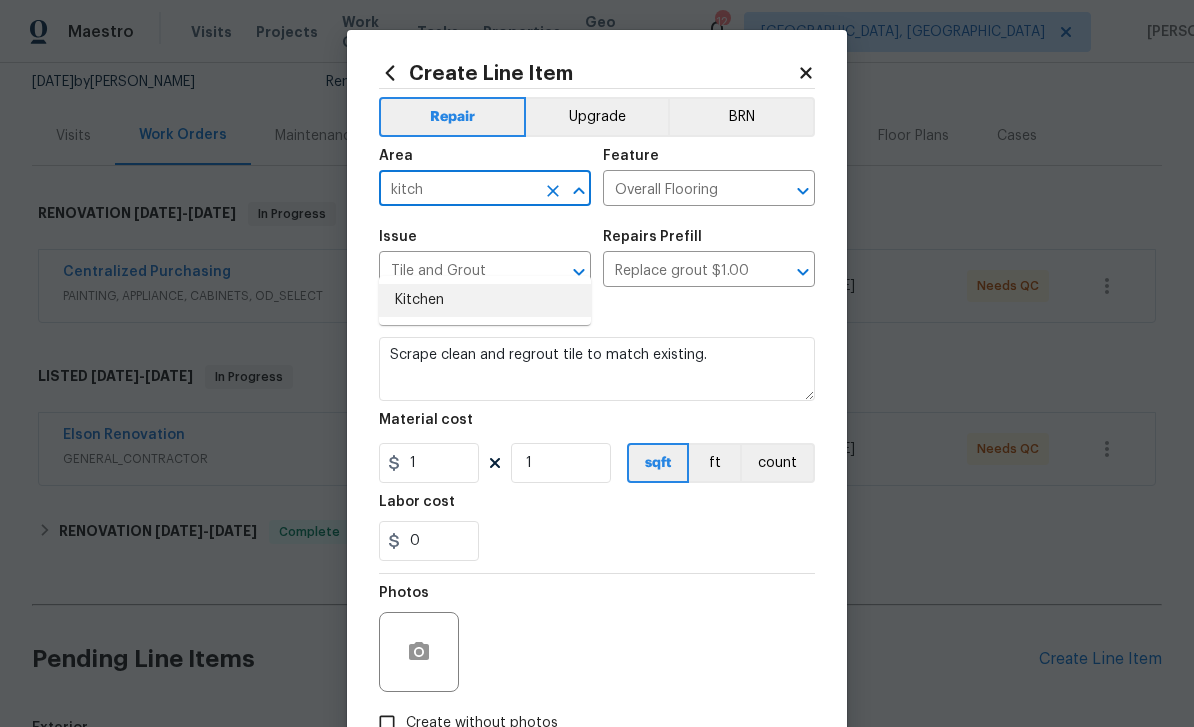 click on "Kitchen" at bounding box center (485, 300) 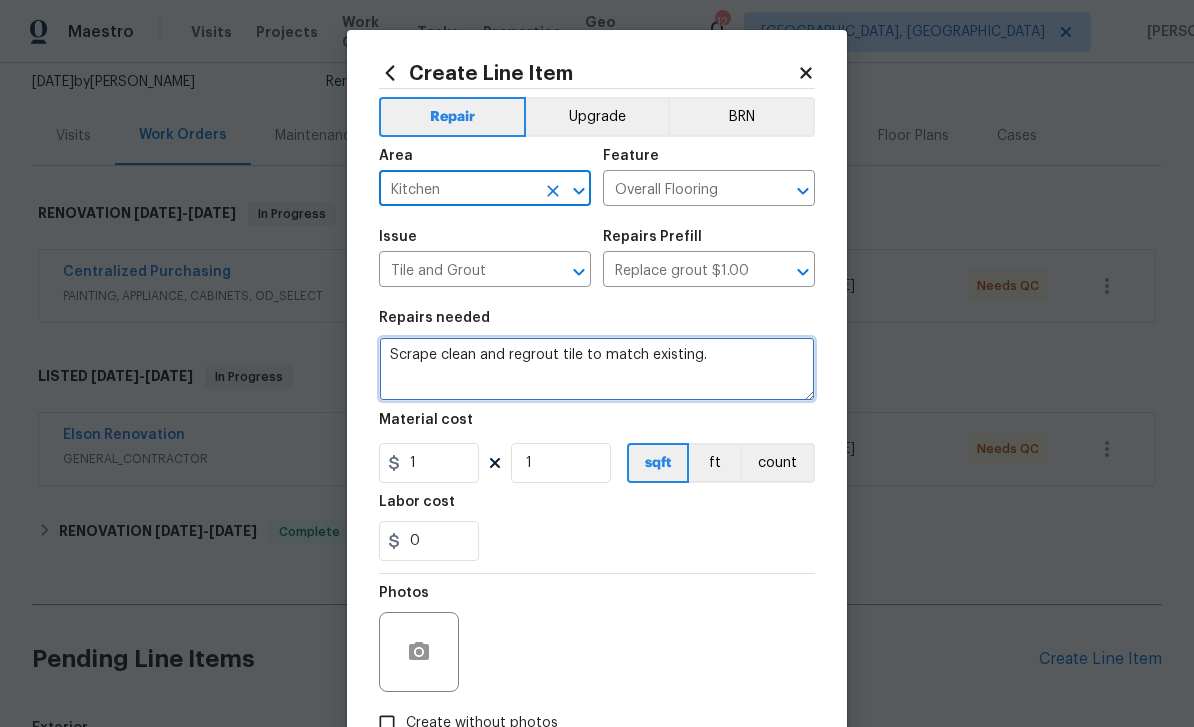 click on "Scrape clean and regrout tile to match existing." at bounding box center [597, 369] 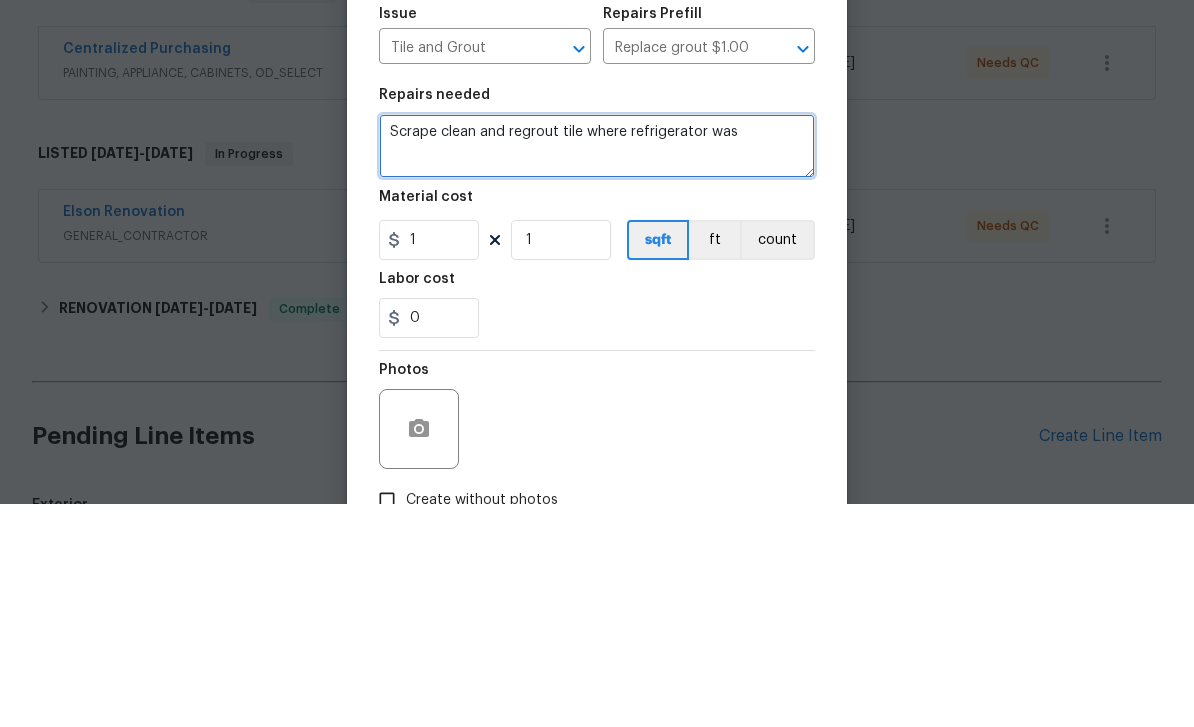 click on "Scrape clean and regrout tile where refrigerator was" at bounding box center [597, 369] 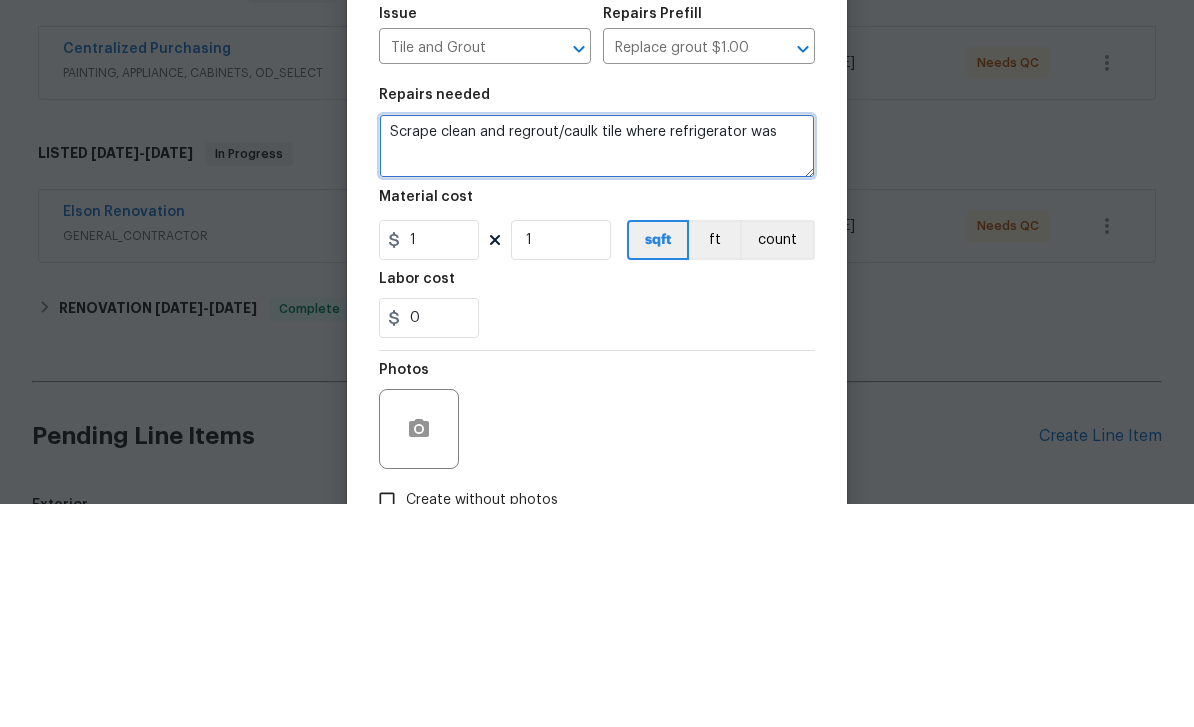type on "Scrape clean and regrout/caulk tile where refrigerator was" 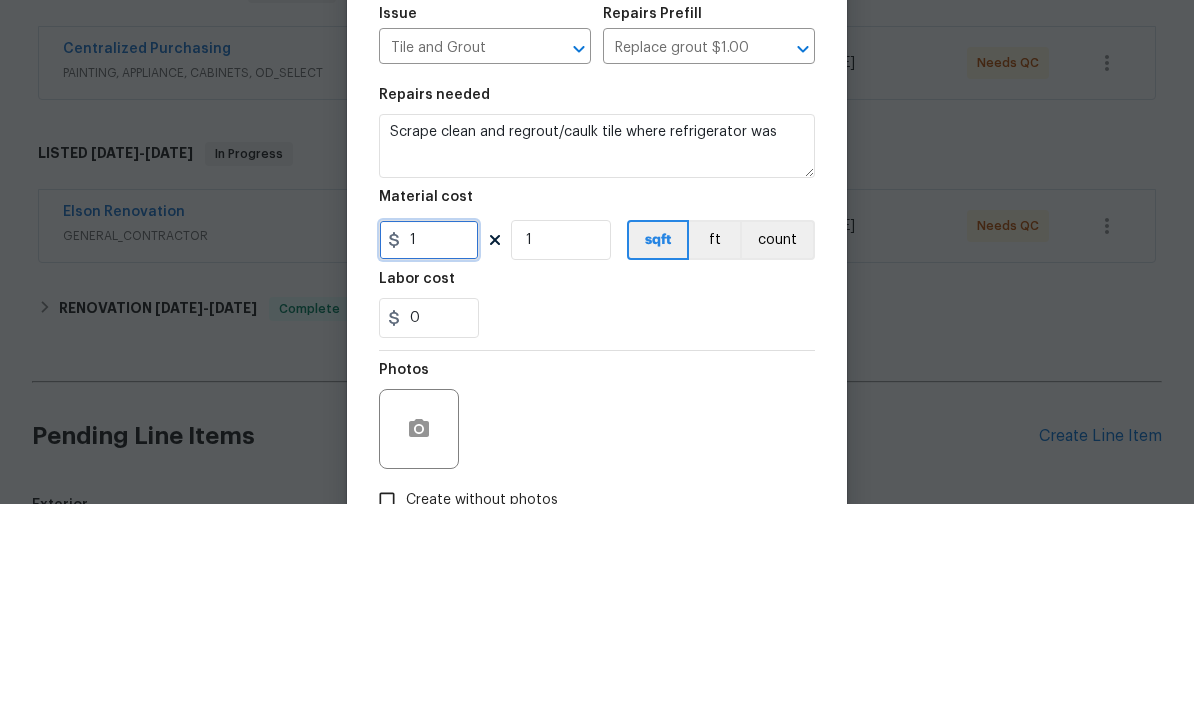 click on "1" at bounding box center (429, 463) 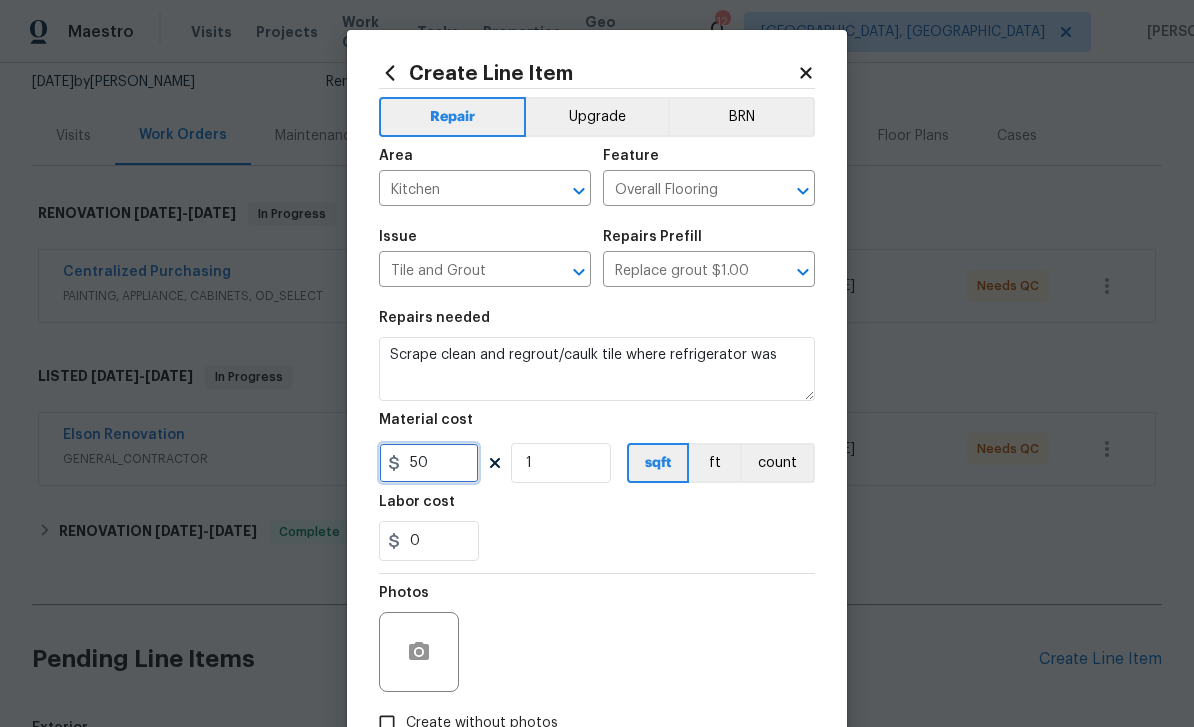 type on "50" 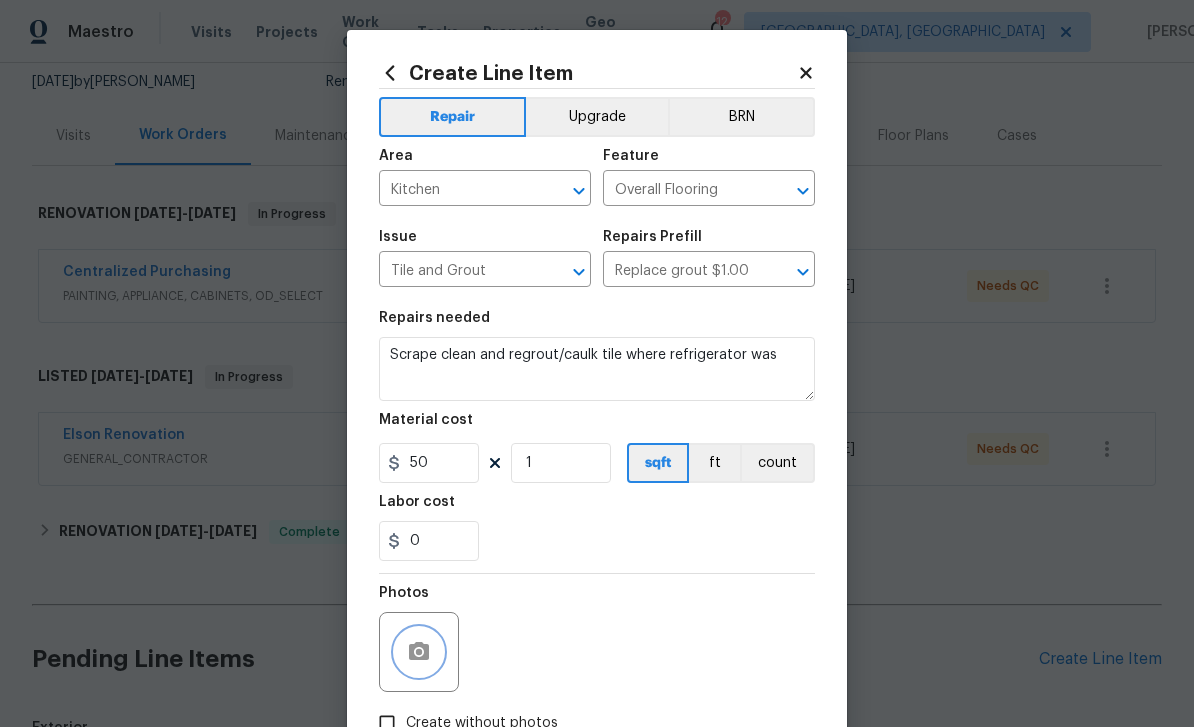 click 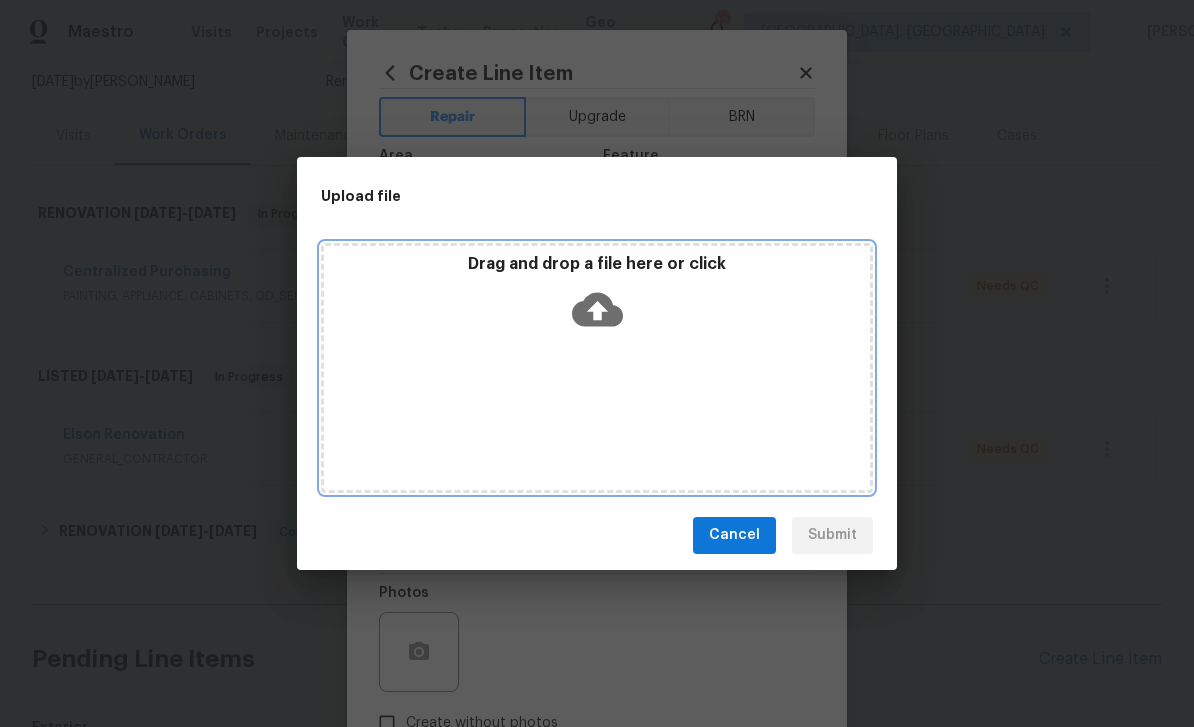 click 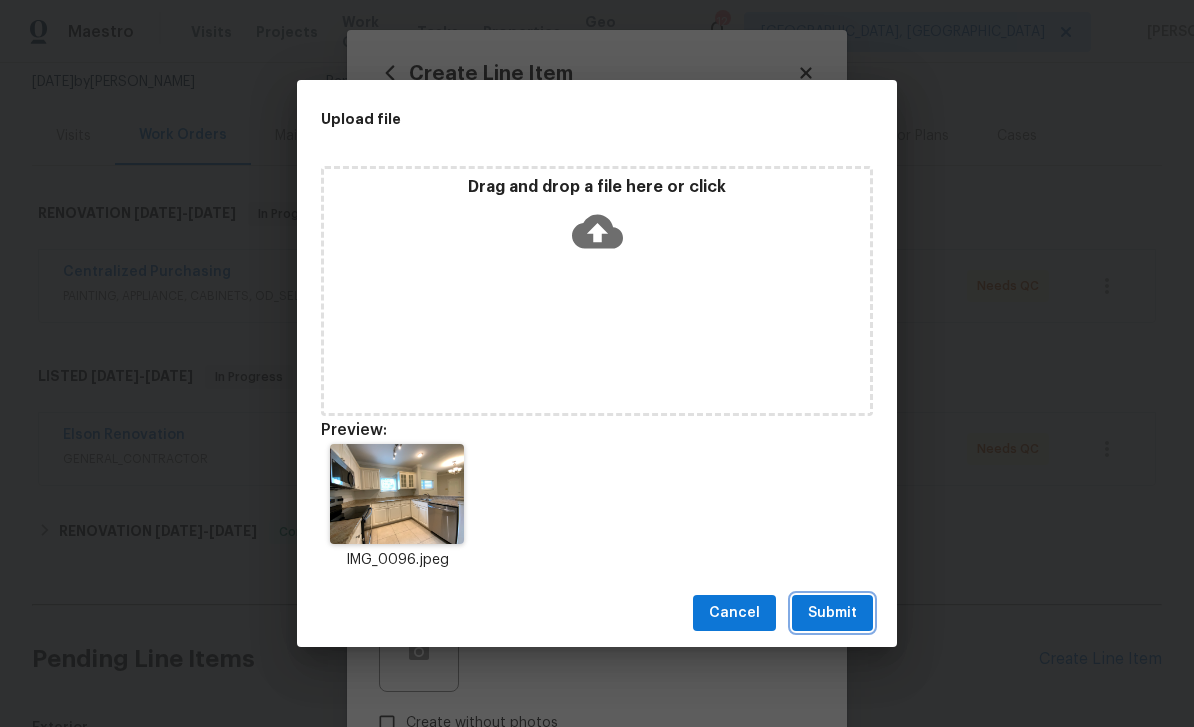 click on "Submit" at bounding box center (832, 613) 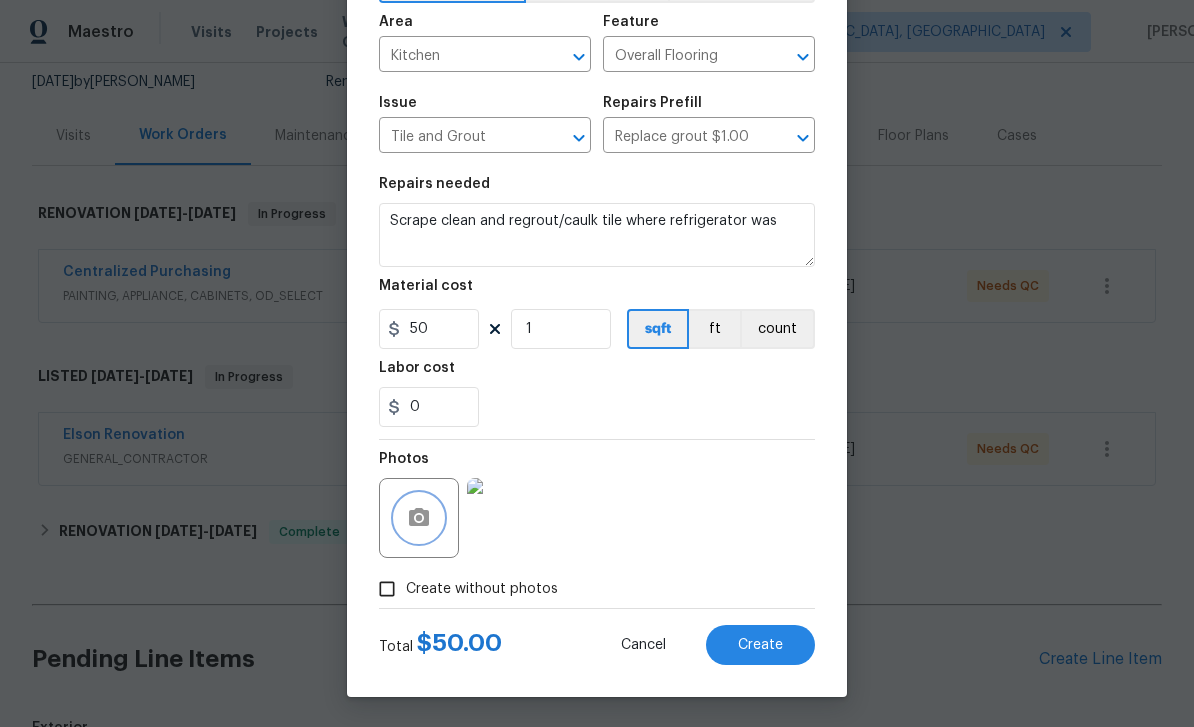 scroll, scrollTop: 138, scrollLeft: 0, axis: vertical 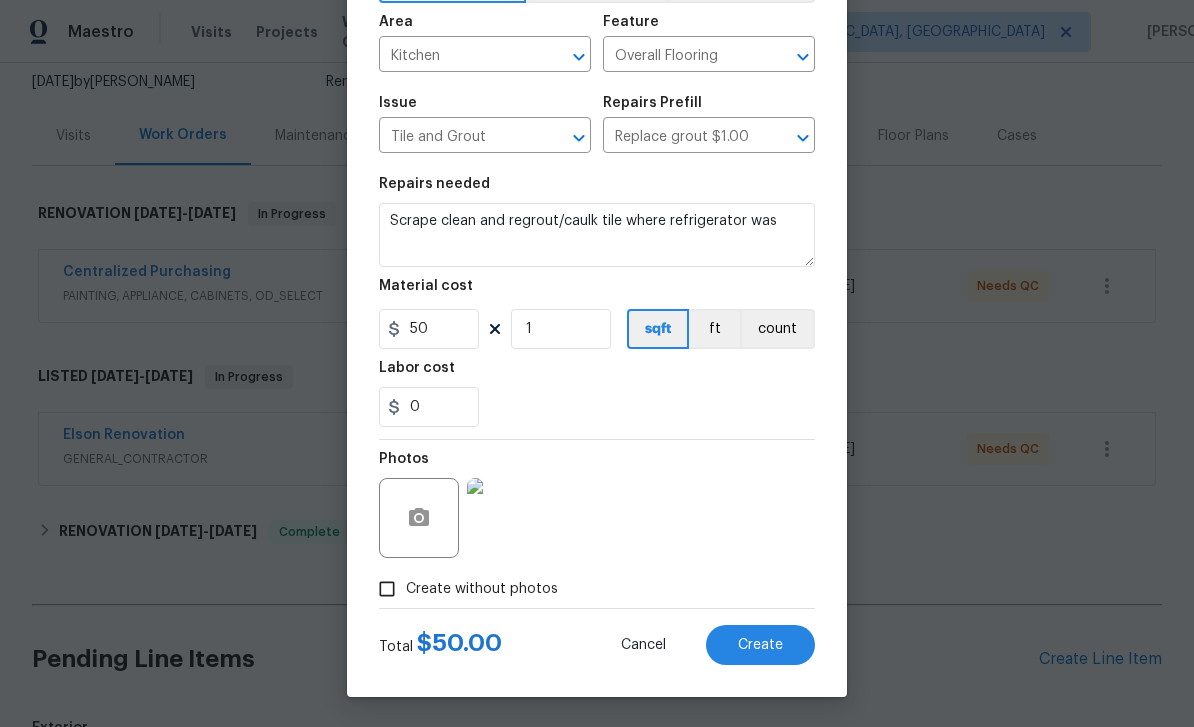 click on "Create" at bounding box center (760, 645) 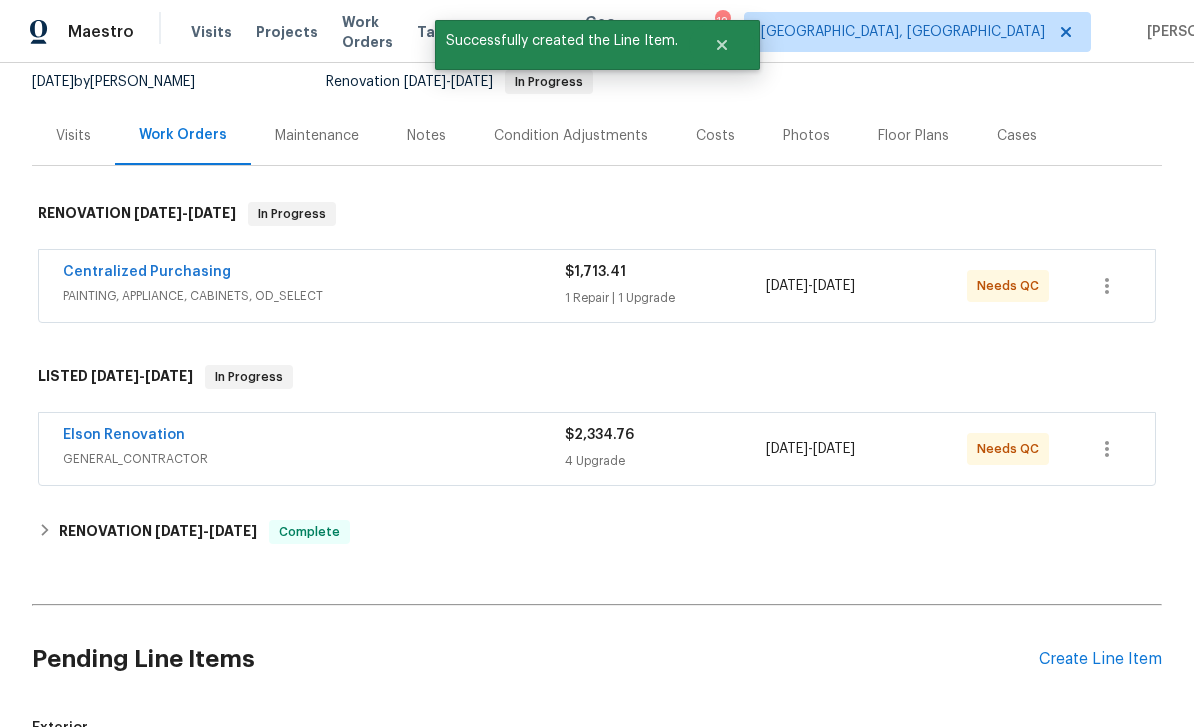 click on "Create Line Item" at bounding box center (1100, 659) 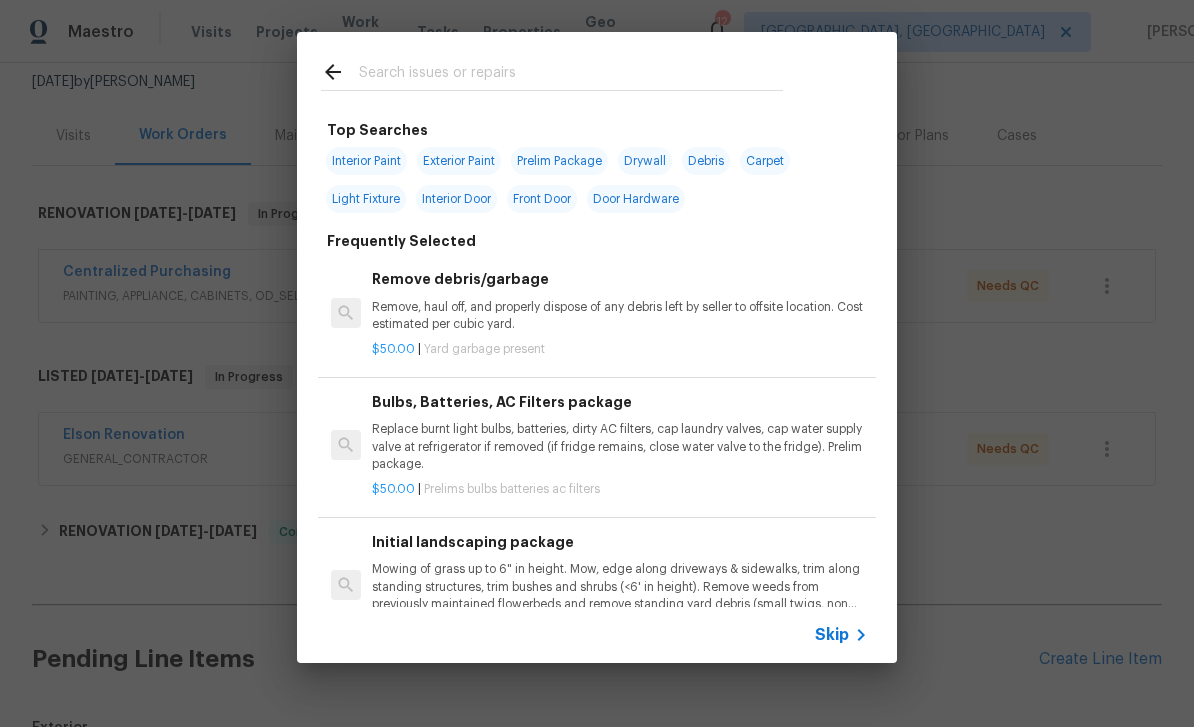 click at bounding box center (571, 75) 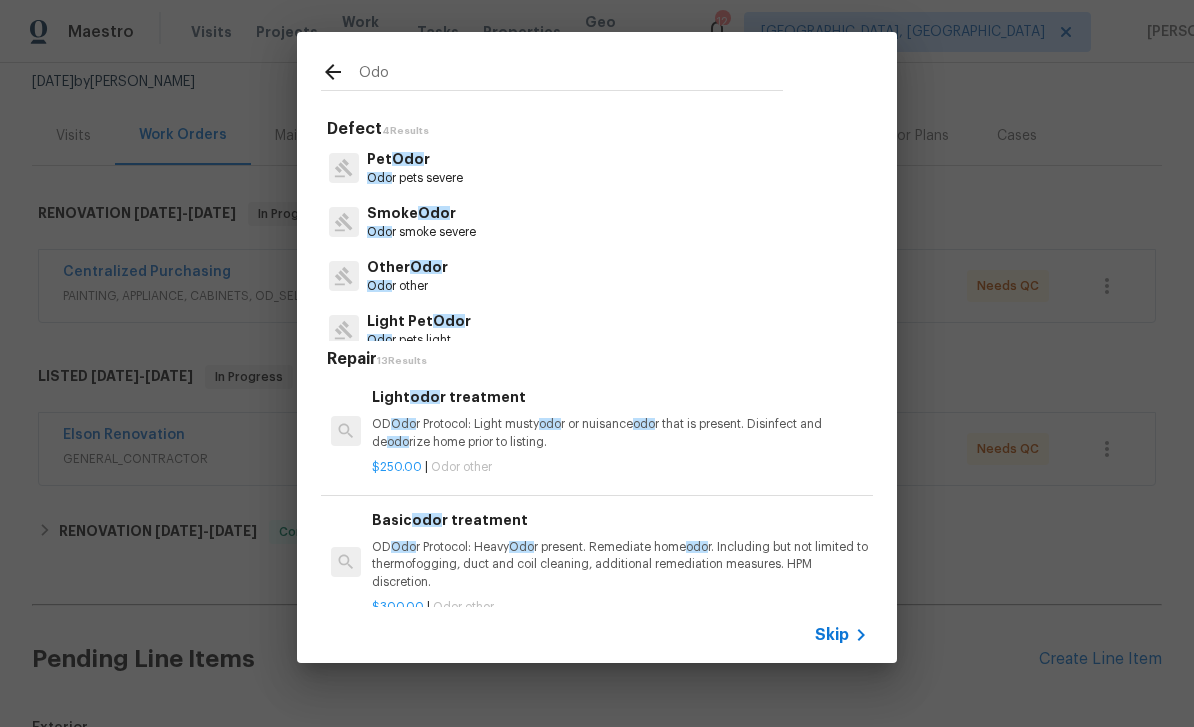 type on "Odo" 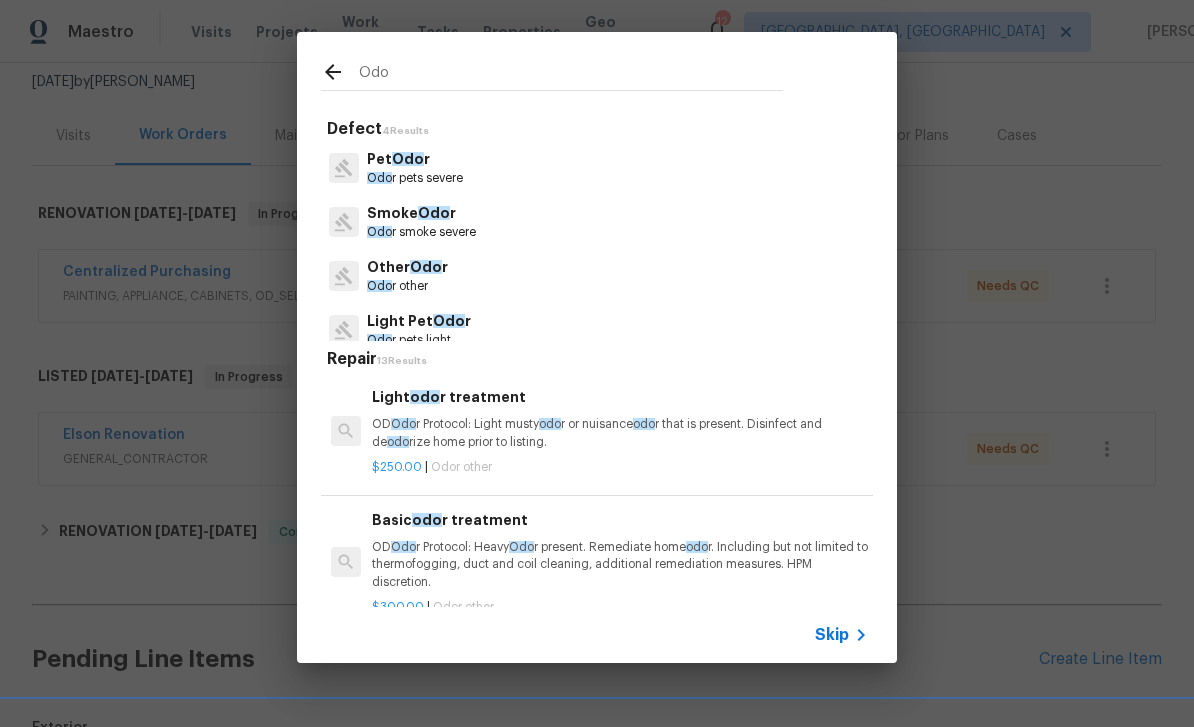 click on "Other  Odo r Odo r other" at bounding box center [597, 276] 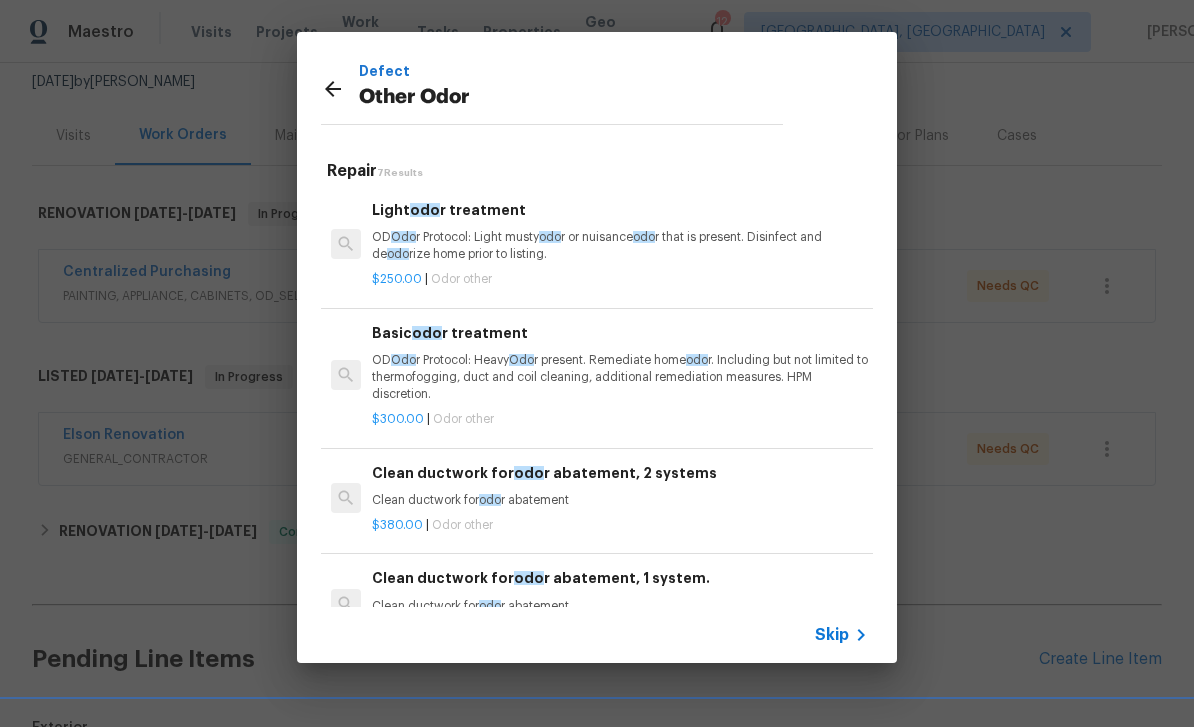 scroll, scrollTop: 0, scrollLeft: 0, axis: both 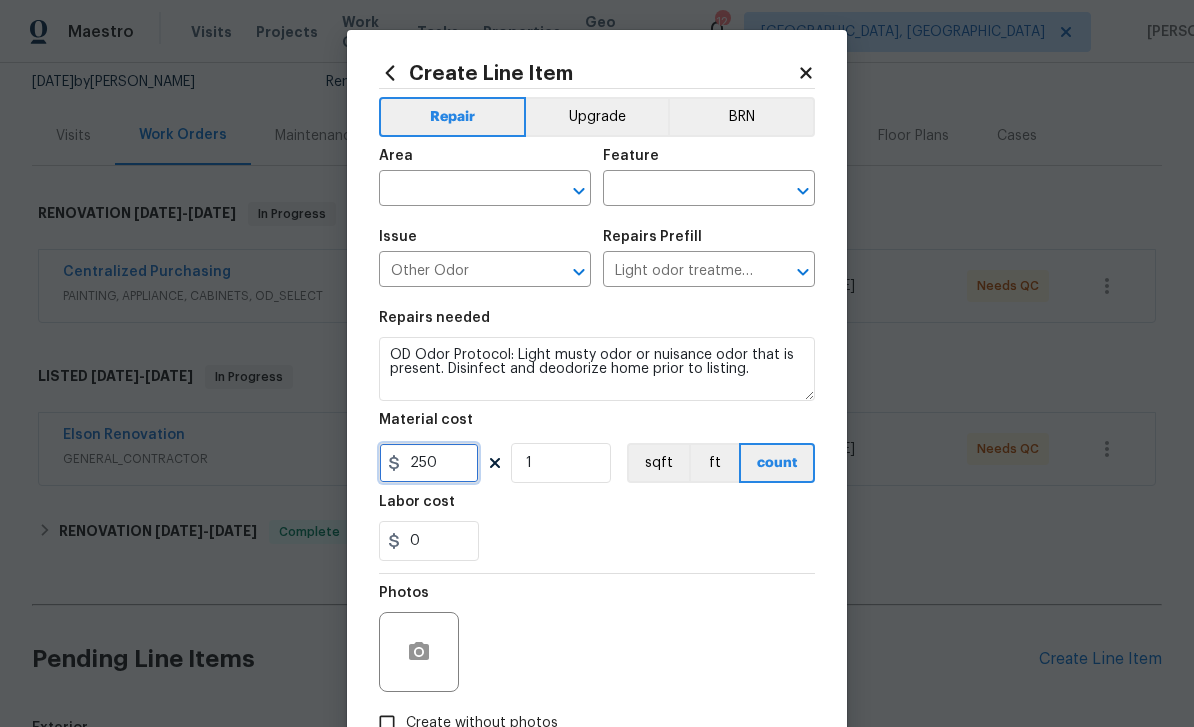click on "250" at bounding box center (429, 463) 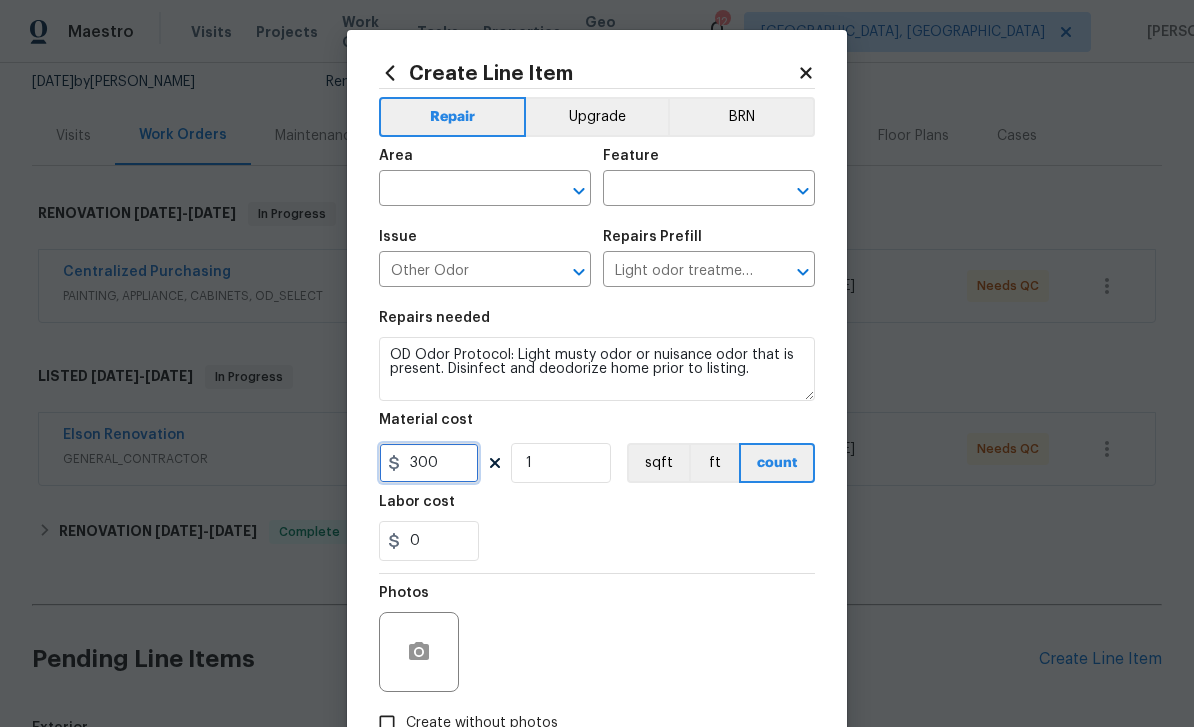 type on "300" 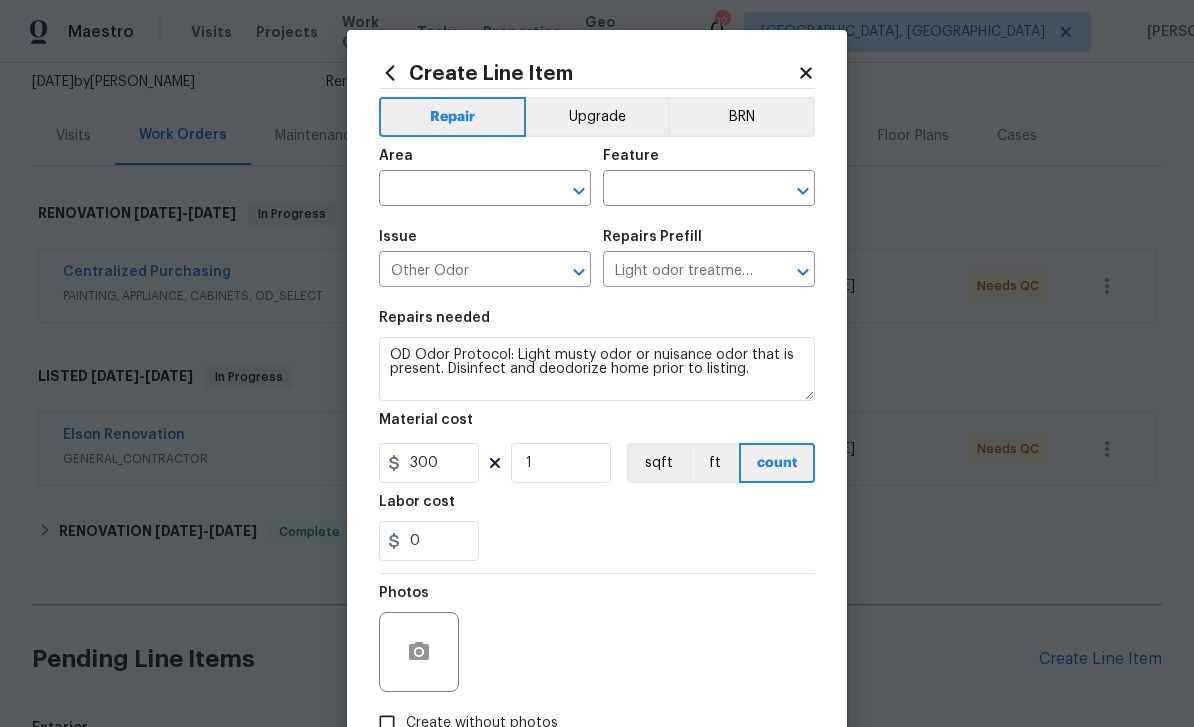 click at bounding box center [457, 190] 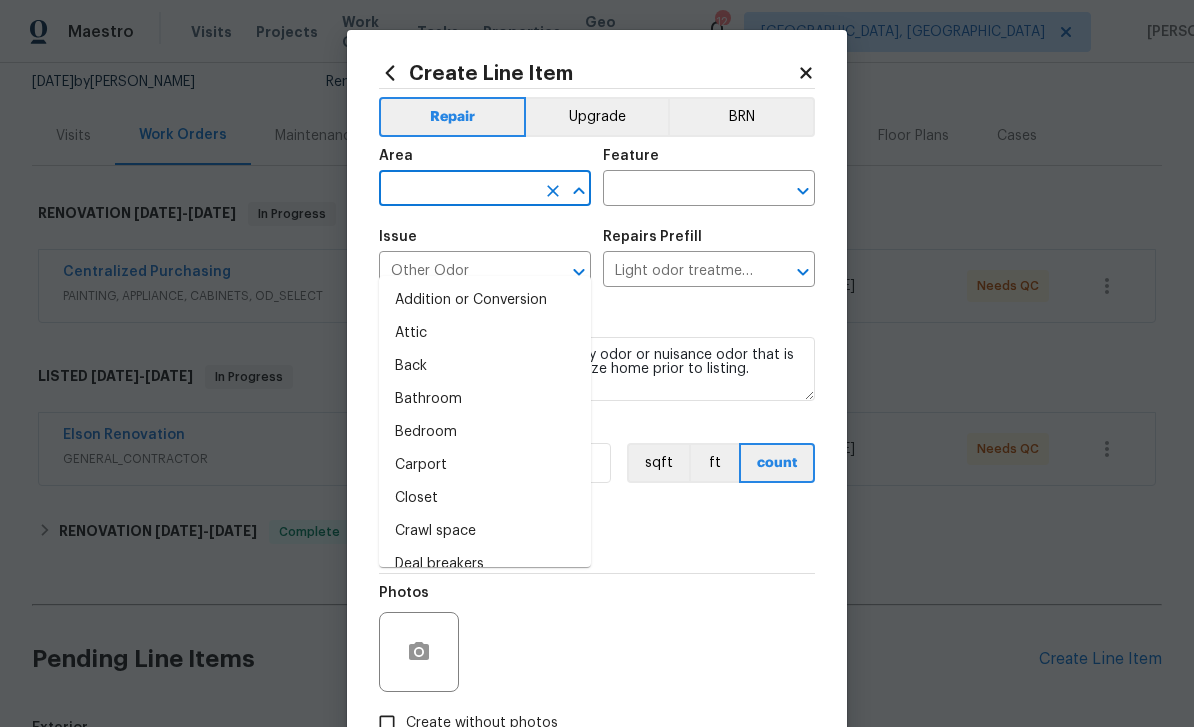 click at bounding box center [457, 190] 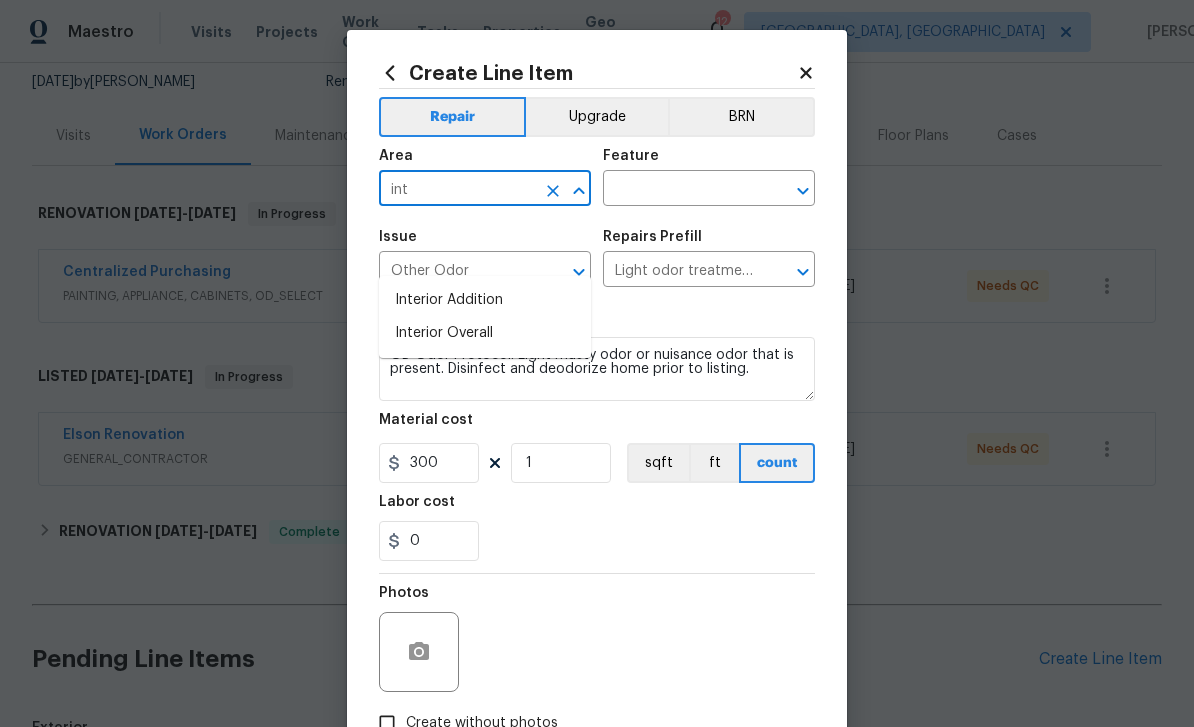 click on "Interior Overall" at bounding box center (485, 333) 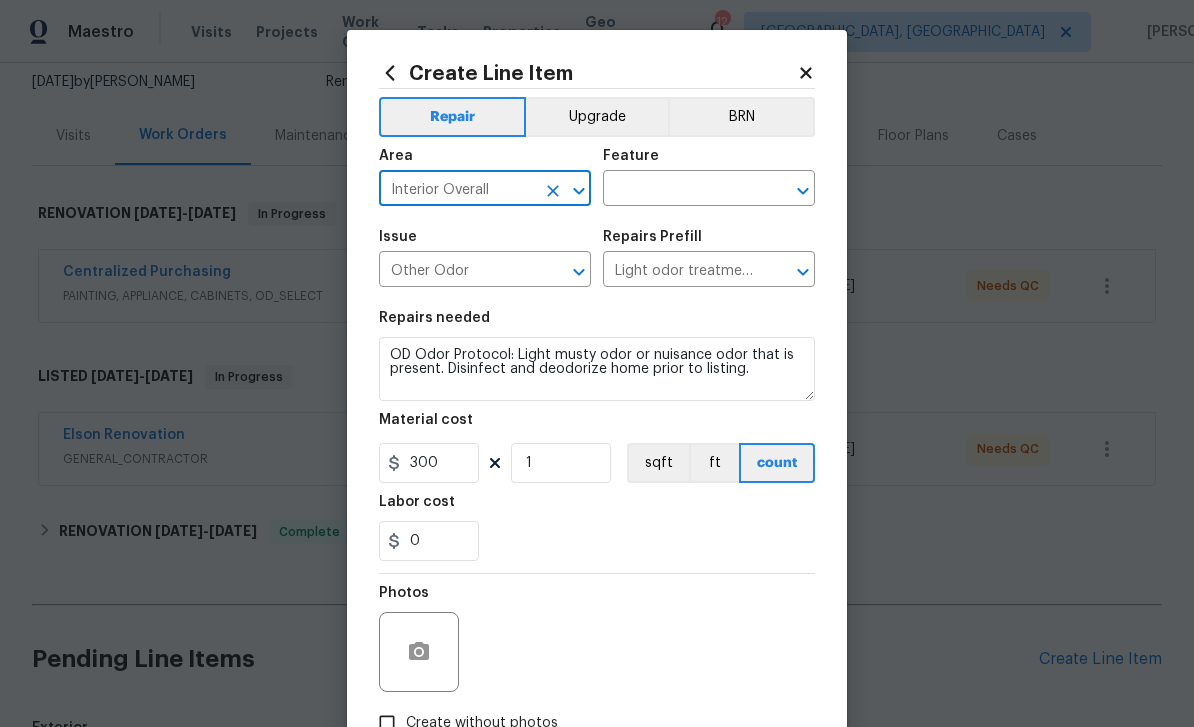 click at bounding box center (681, 190) 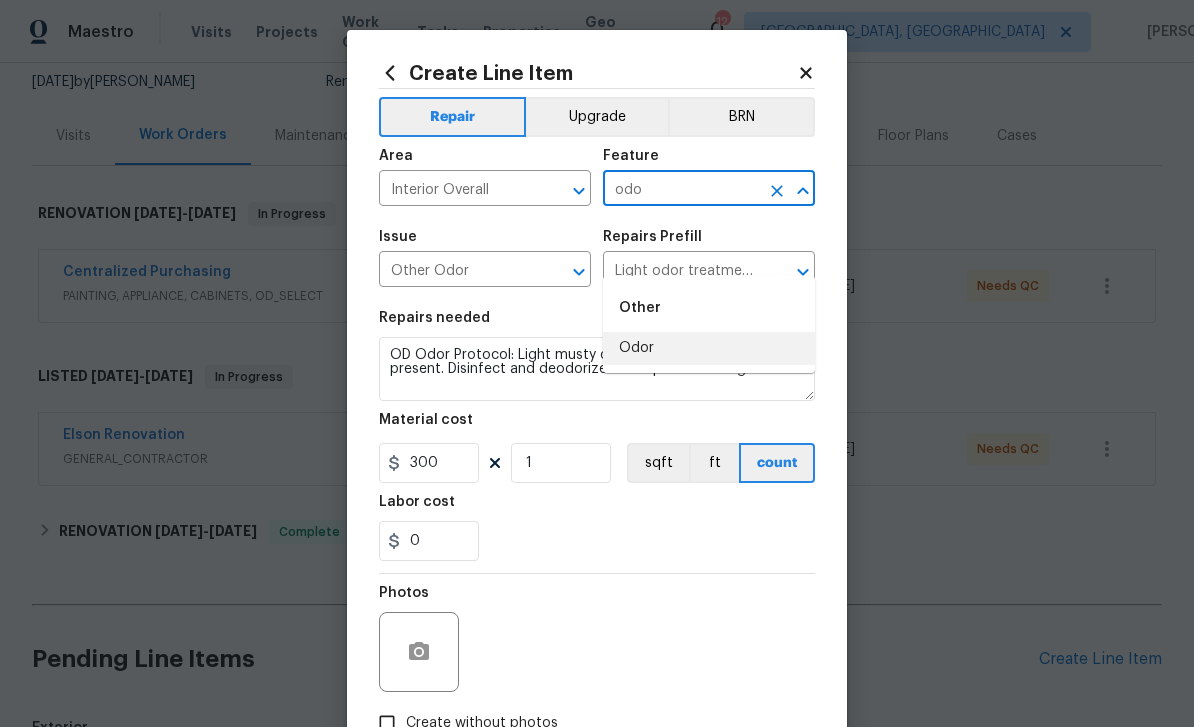 click on "Odor" at bounding box center [709, 348] 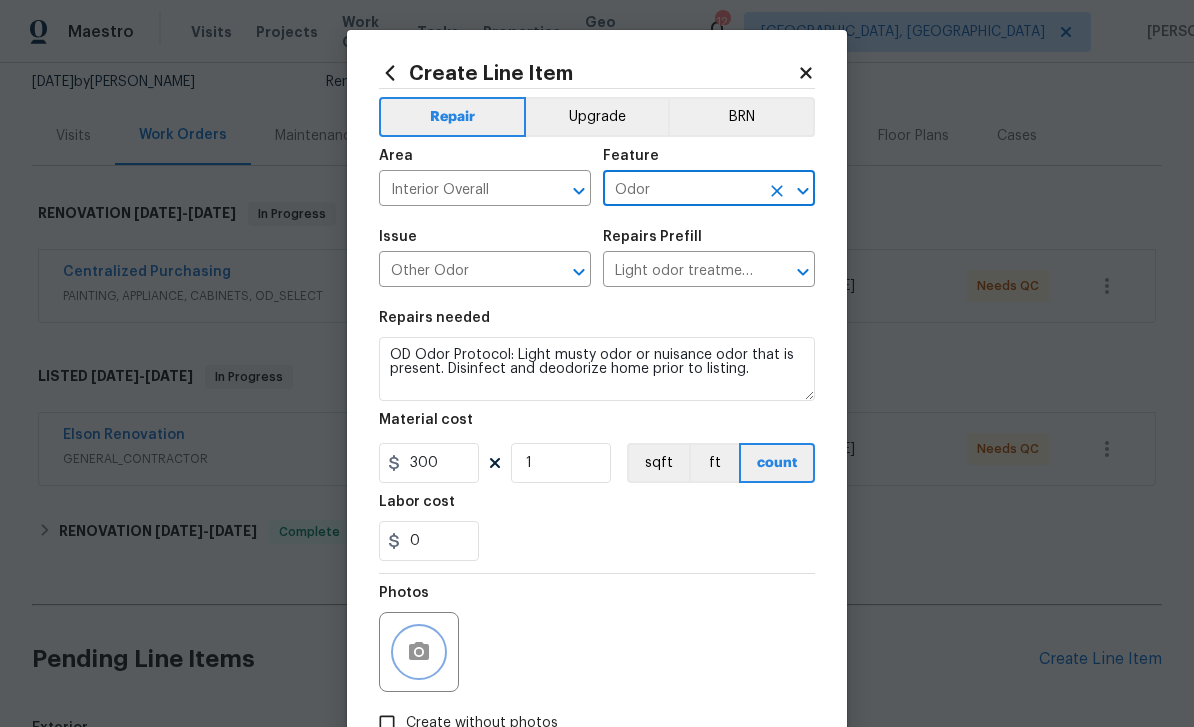 click 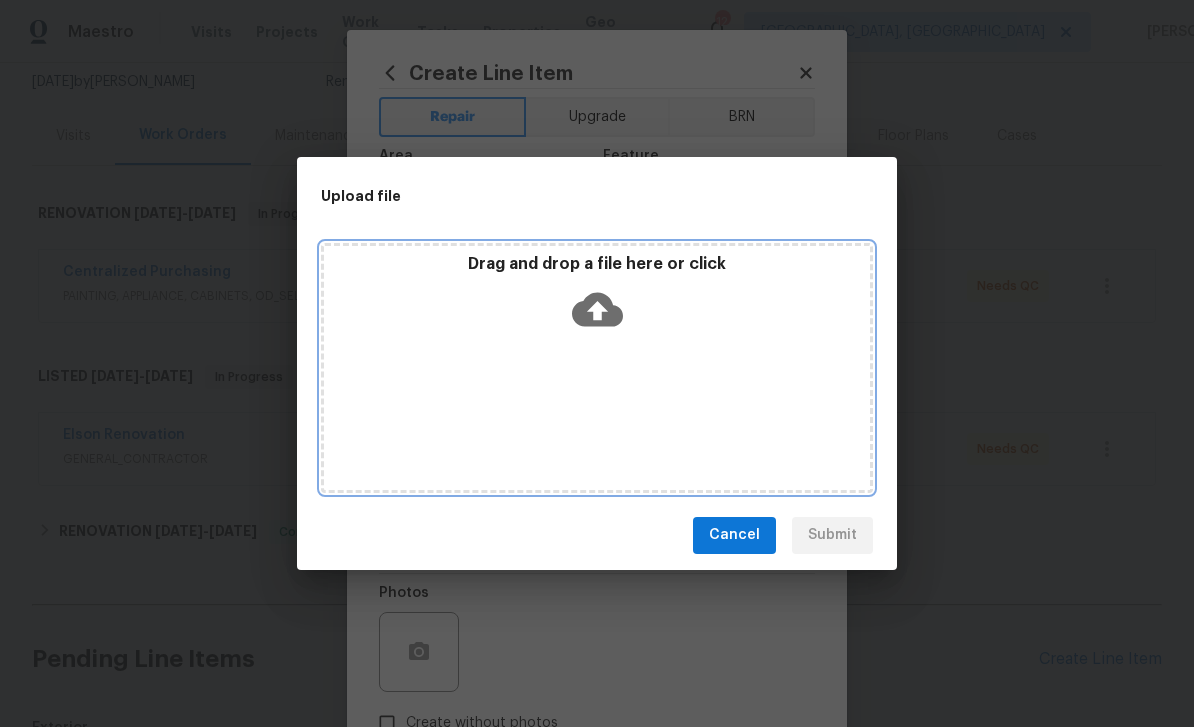 click 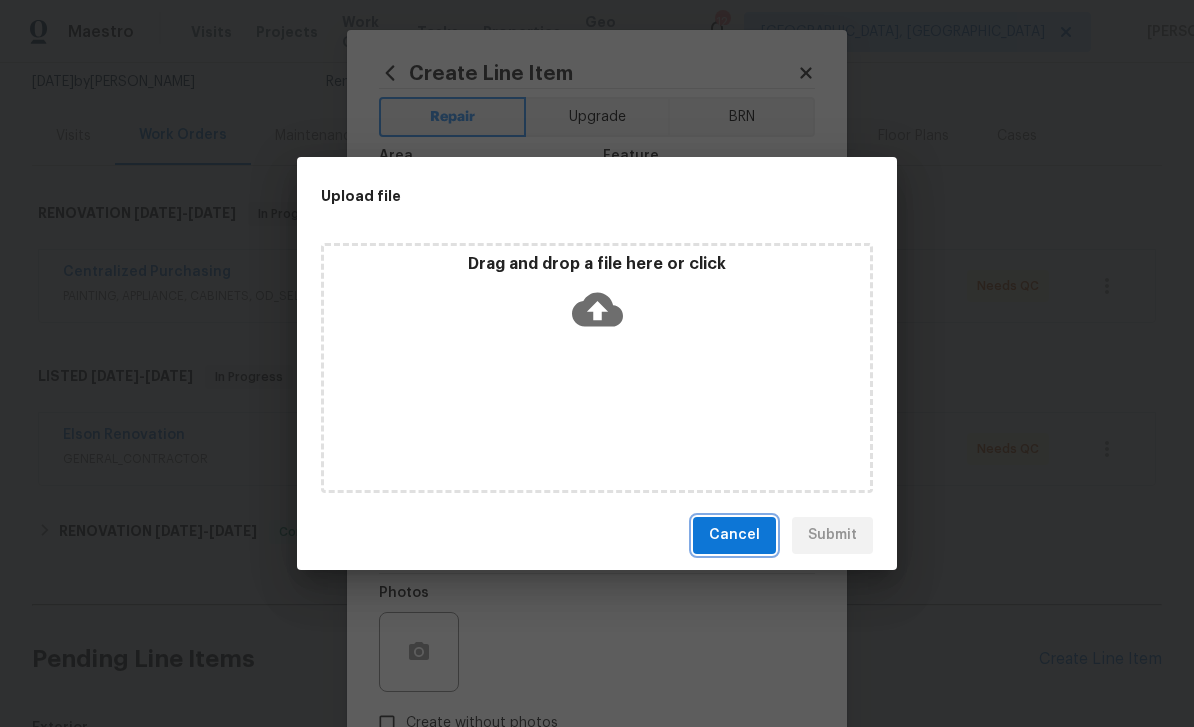 click on "Cancel" at bounding box center (734, 535) 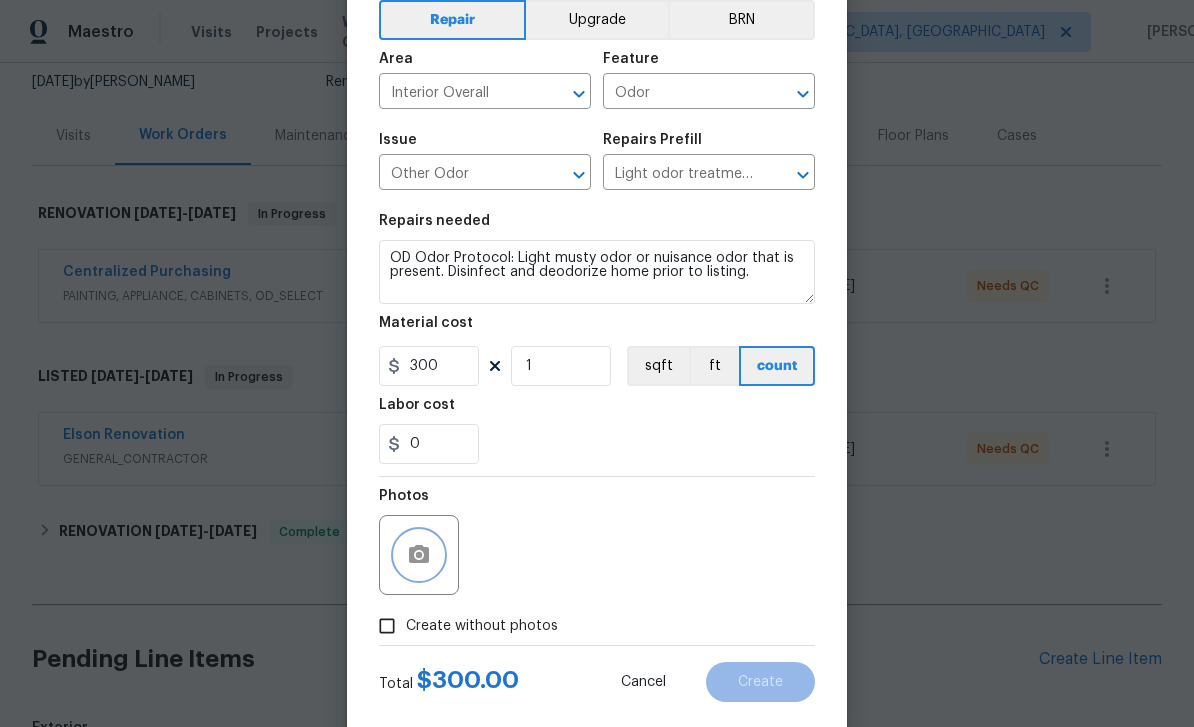 scroll, scrollTop: 112, scrollLeft: 0, axis: vertical 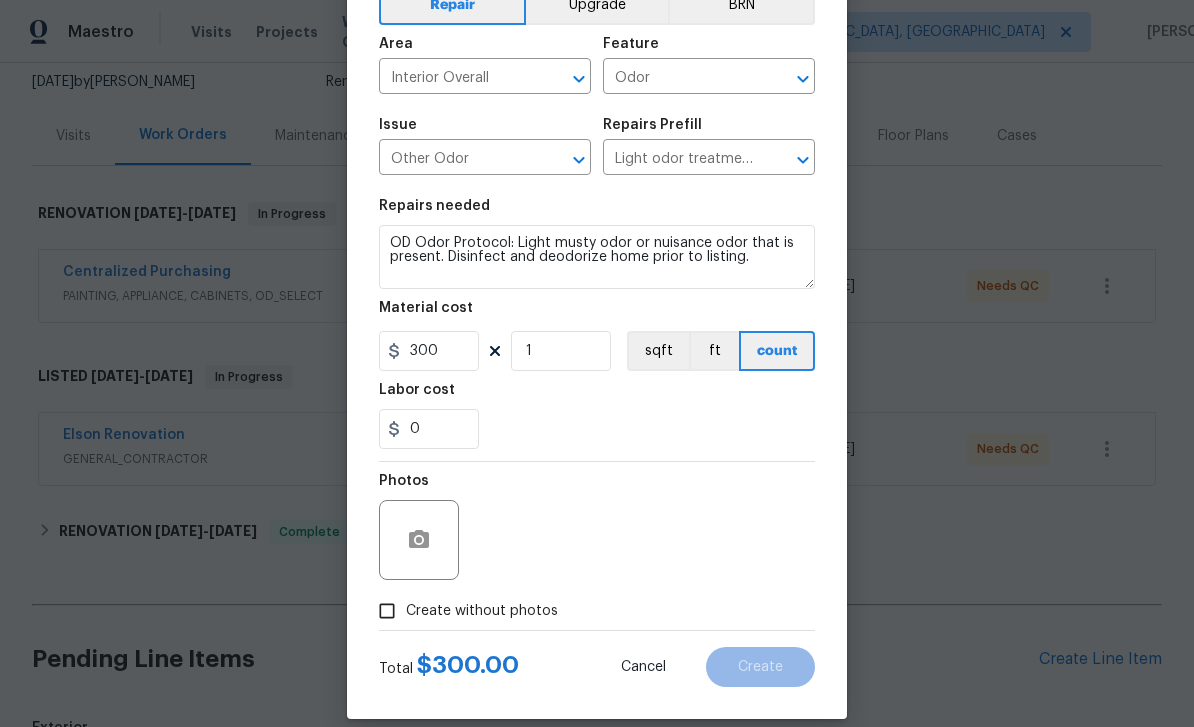 click on "Create without photos" at bounding box center (482, 611) 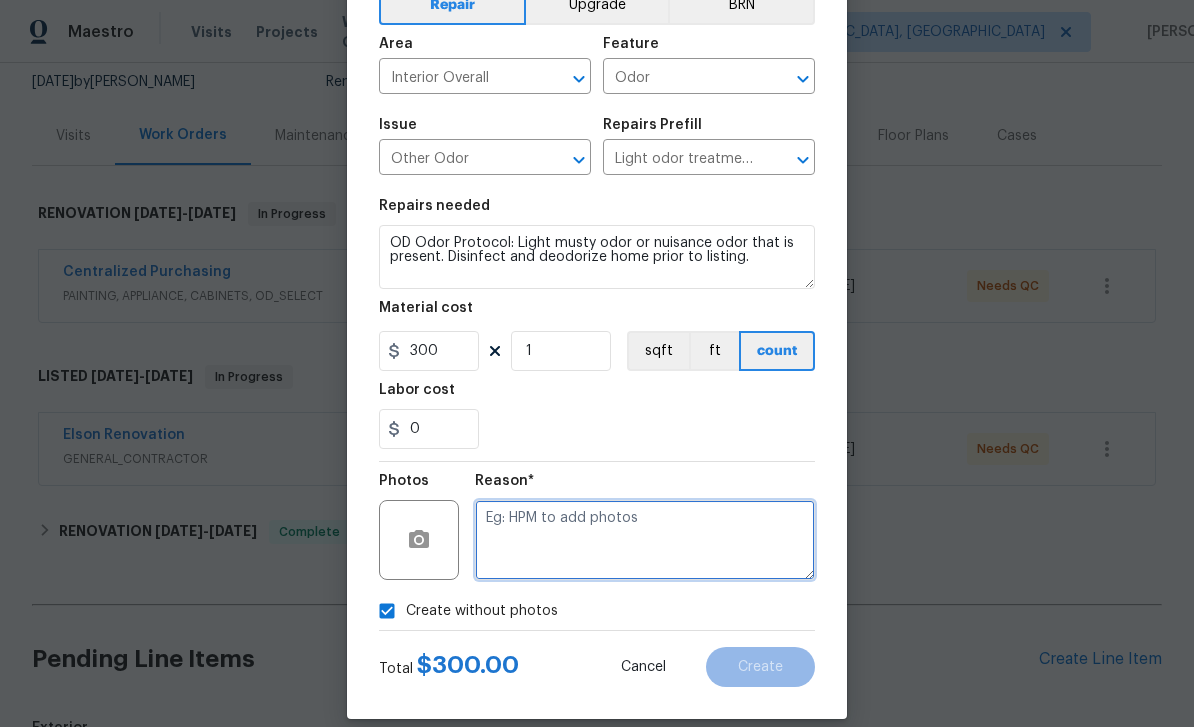 click at bounding box center (645, 540) 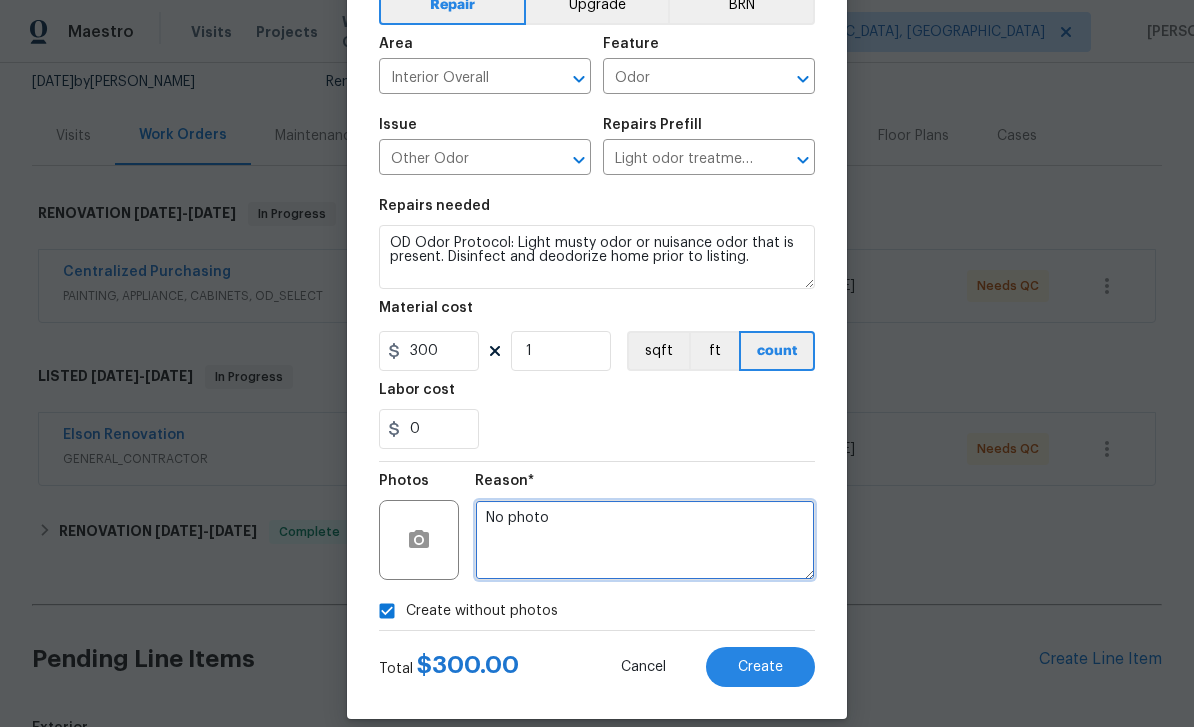 type on "No photo" 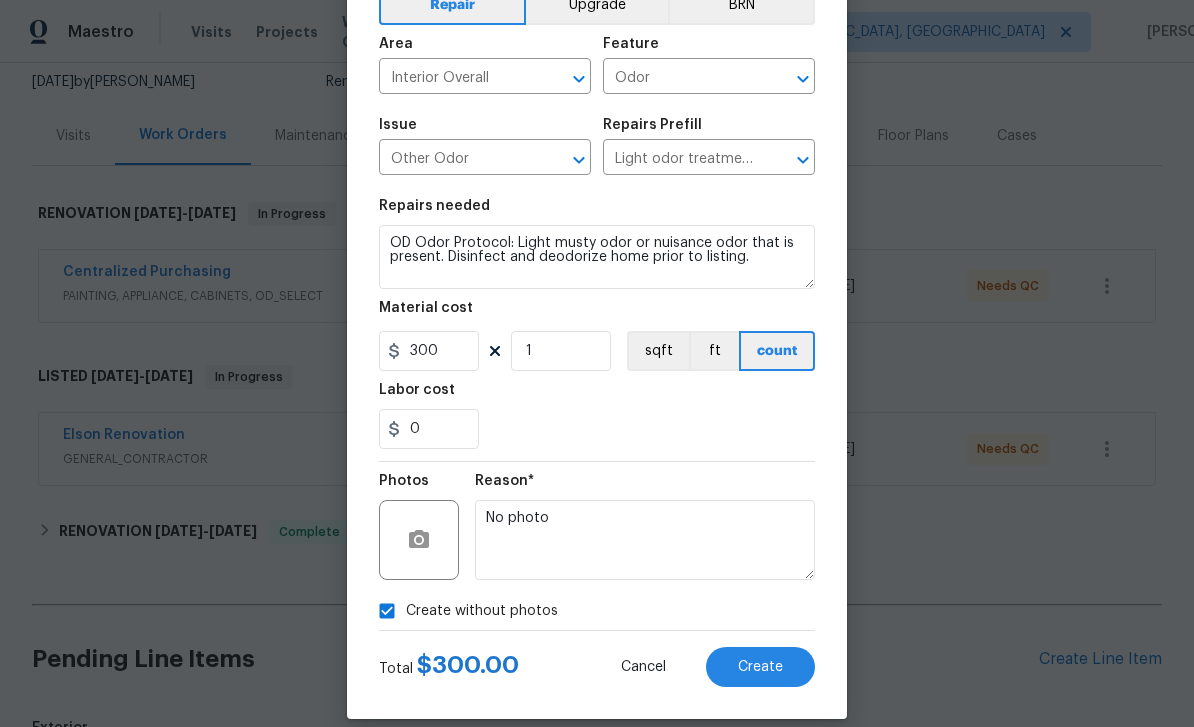 click on "Create" at bounding box center (760, 667) 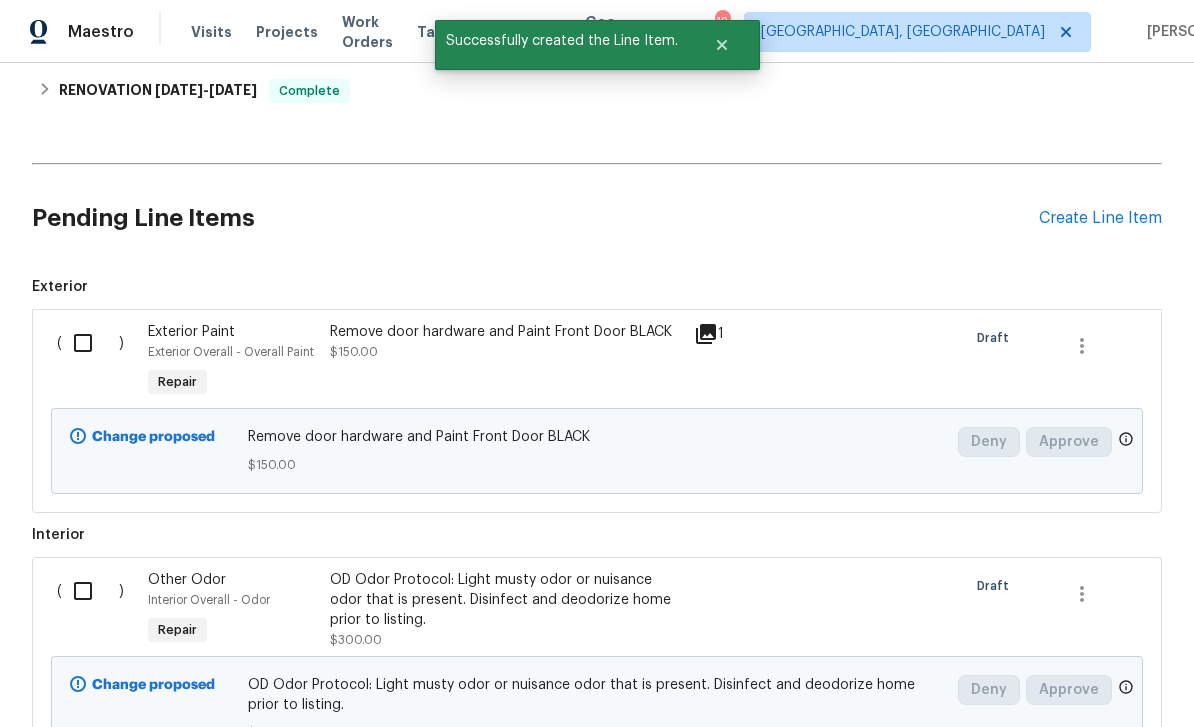 scroll, scrollTop: 640, scrollLeft: 0, axis: vertical 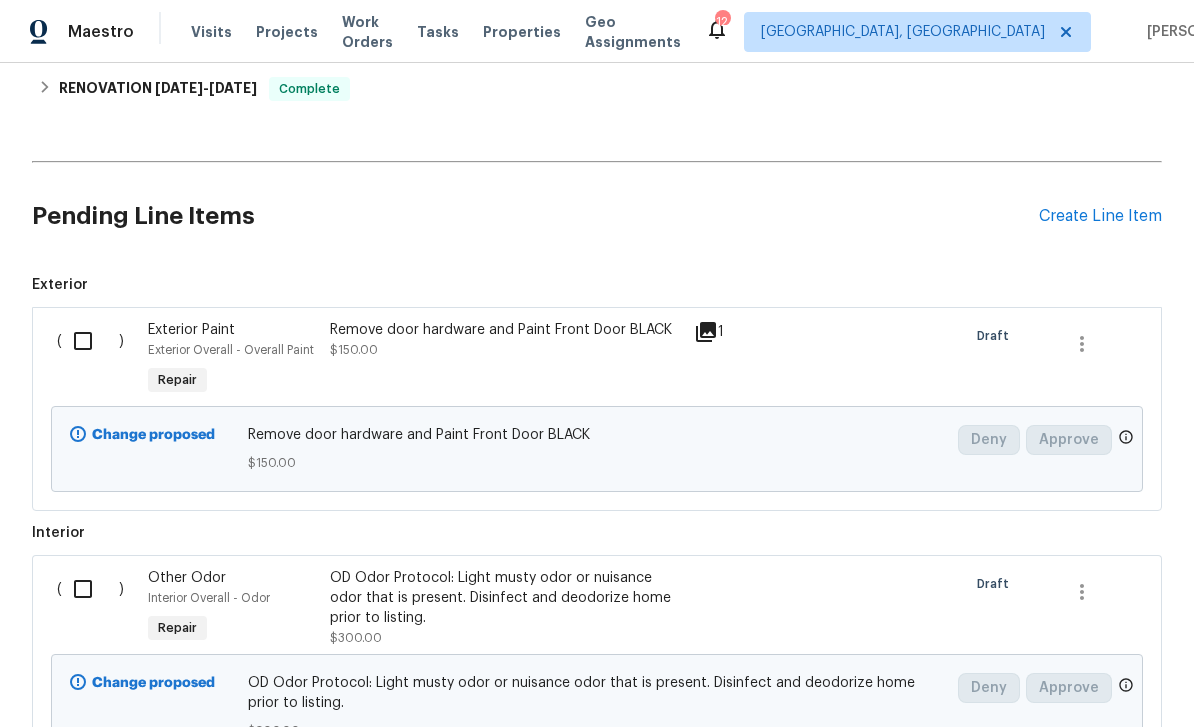 click at bounding box center (90, 341) 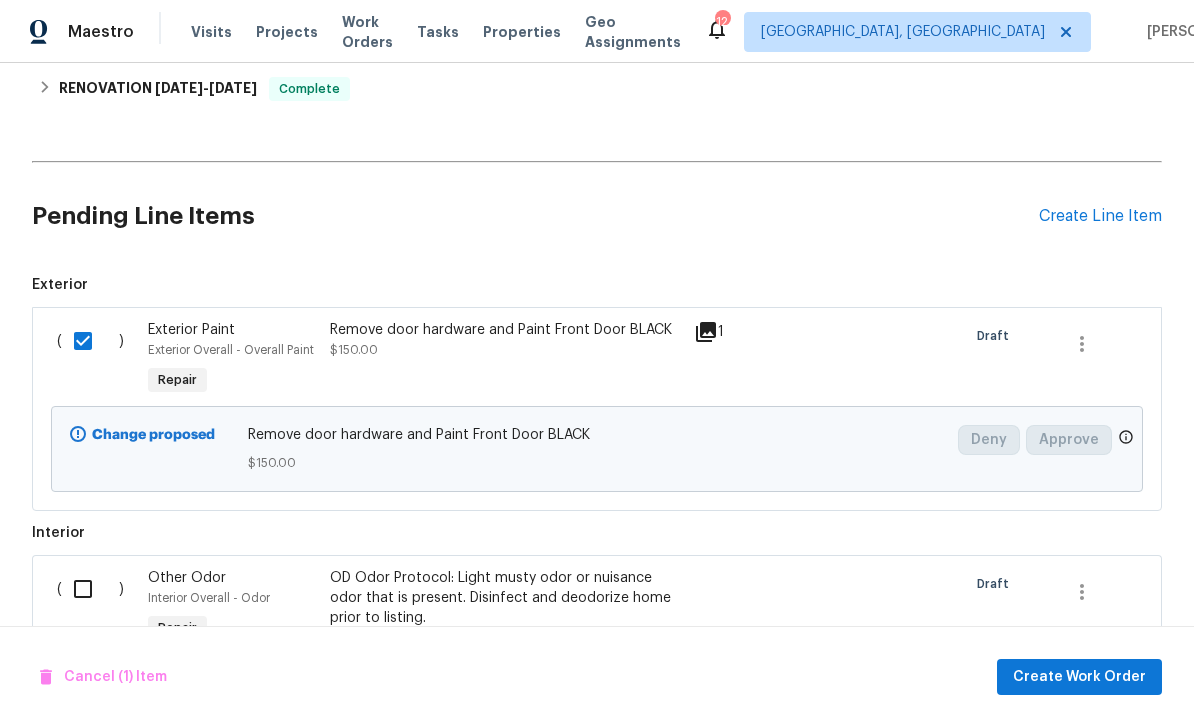 click at bounding box center (90, 589) 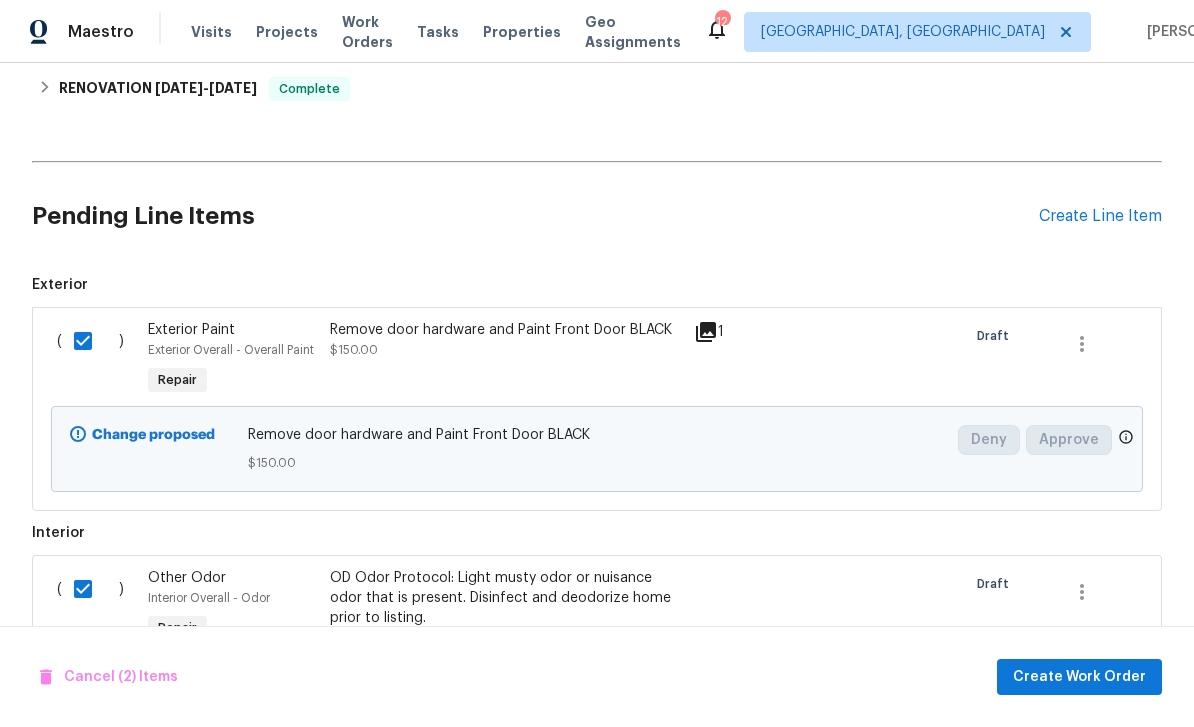 click at bounding box center [90, 589] 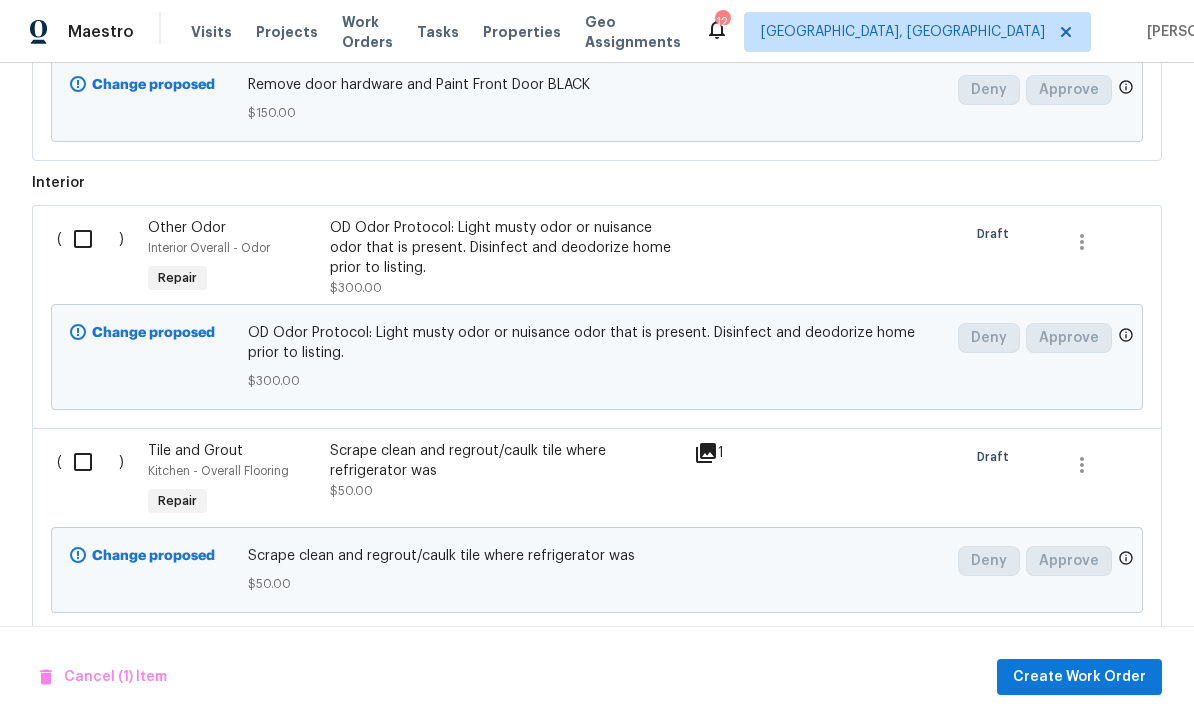 scroll, scrollTop: 989, scrollLeft: 0, axis: vertical 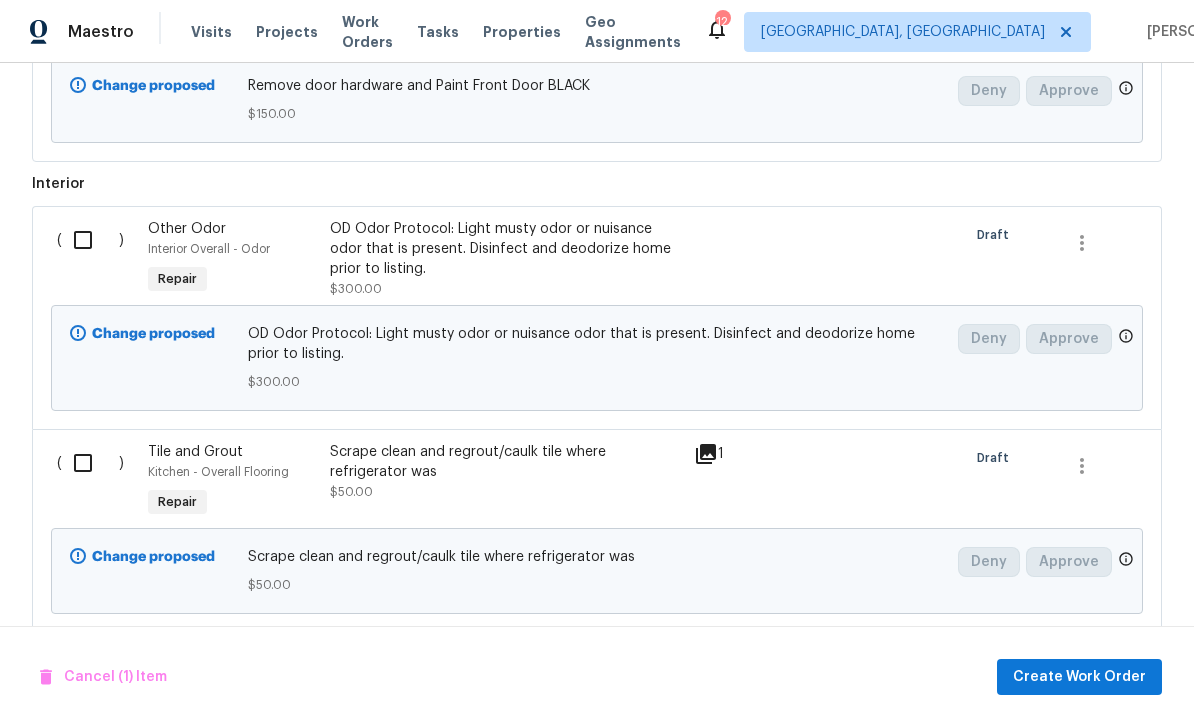 click at bounding box center [90, 463] 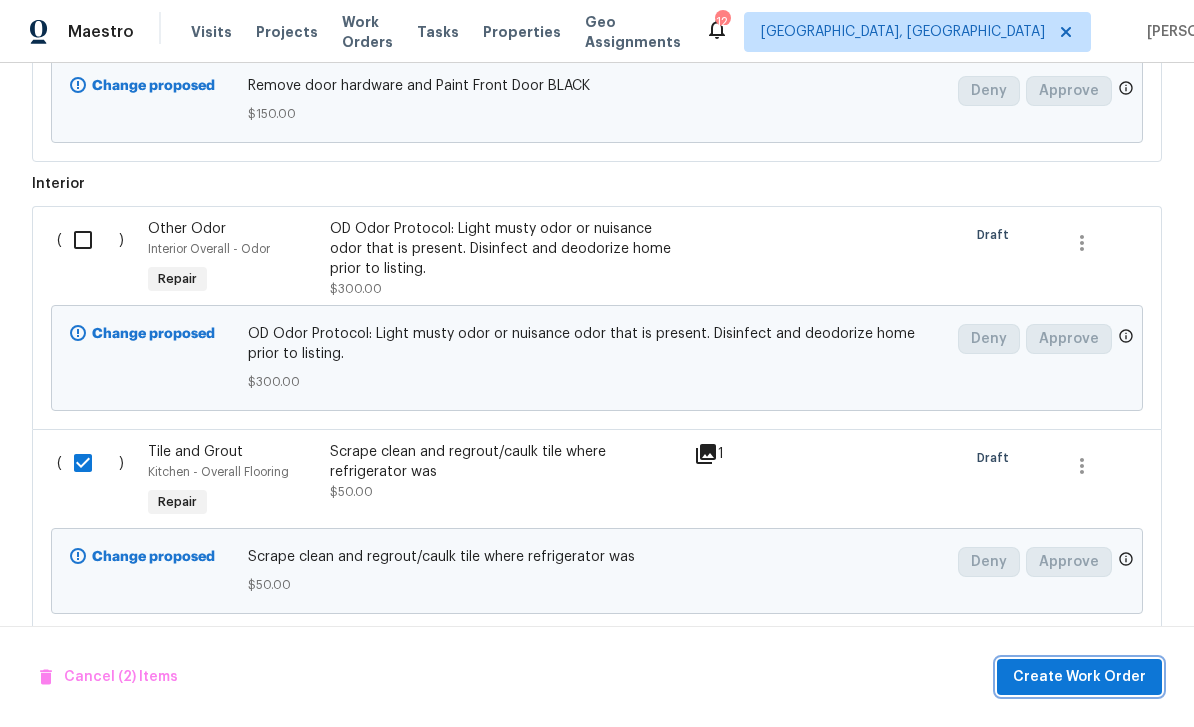 click on "Create Work Order" at bounding box center (1079, 677) 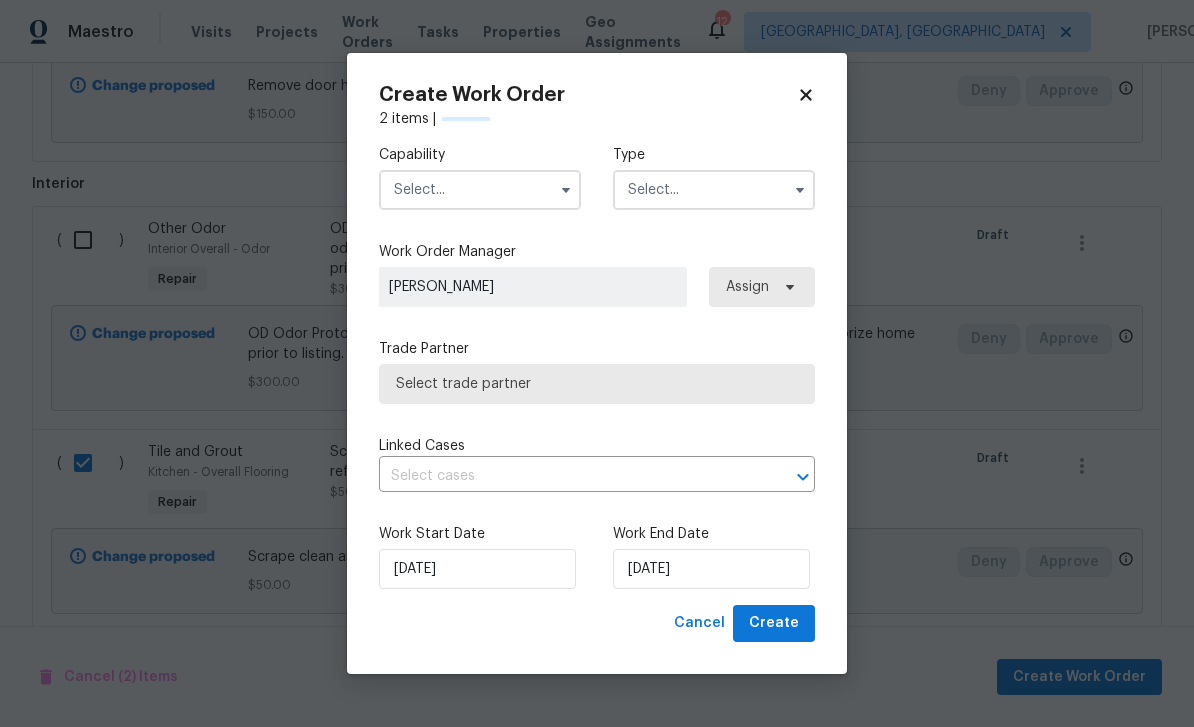 checkbox on "false" 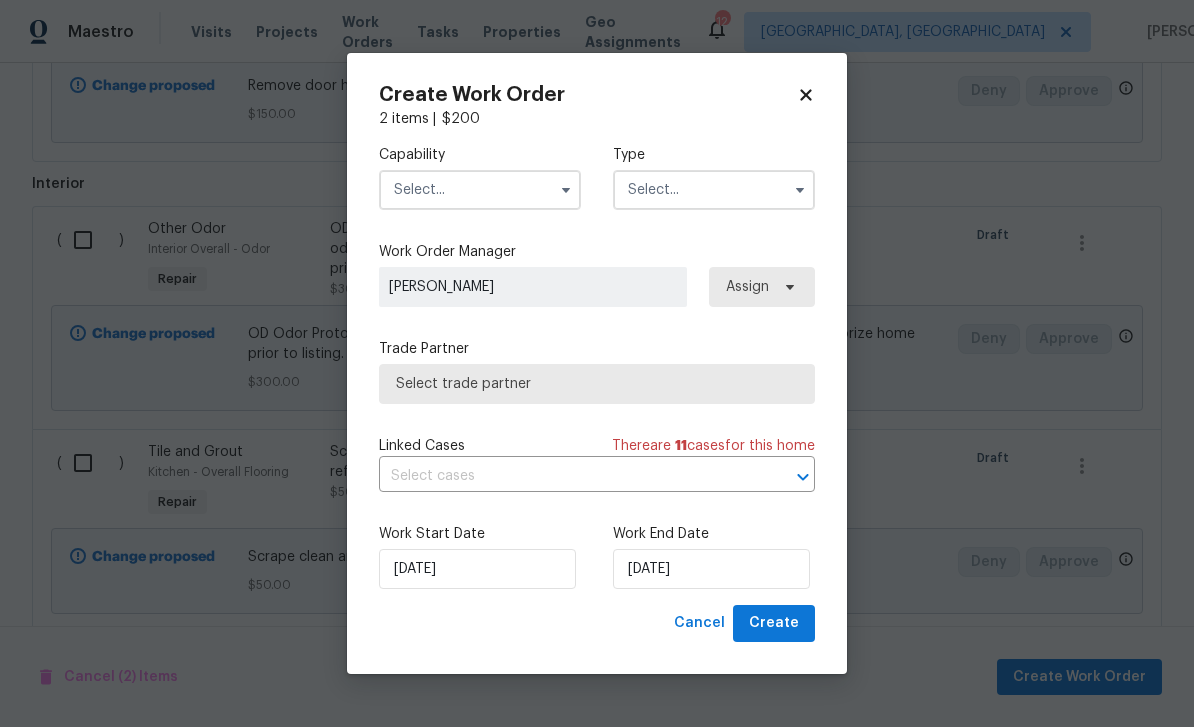 click at bounding box center [480, 190] 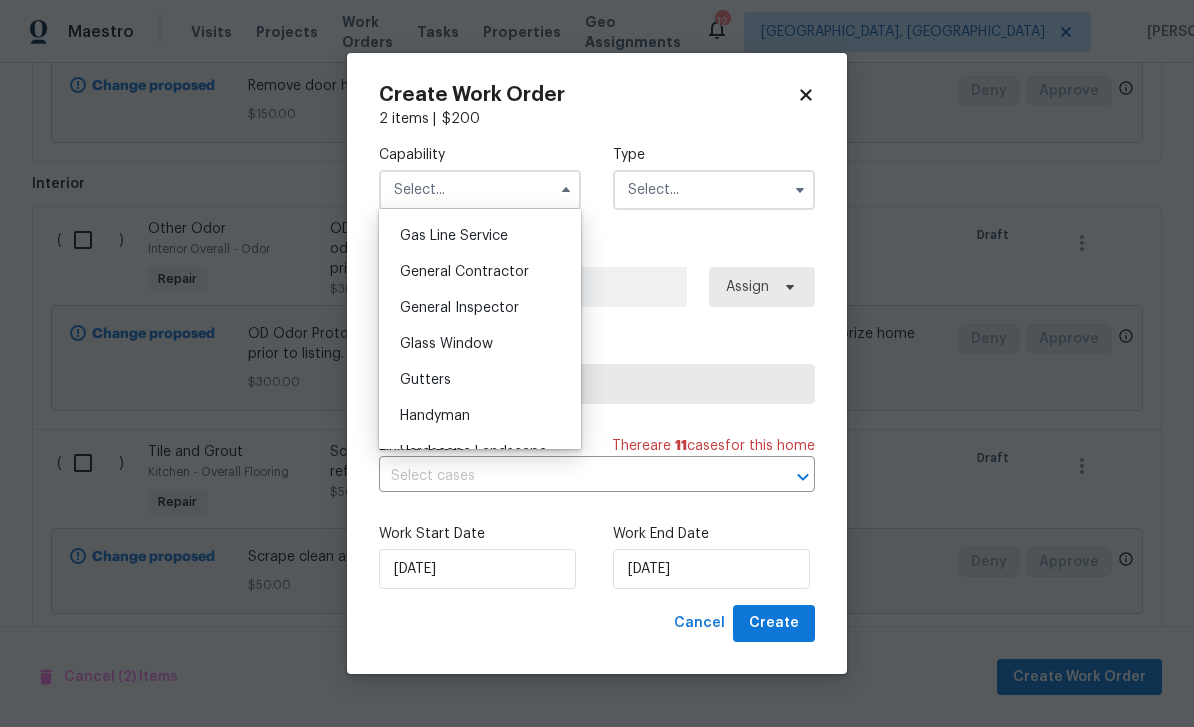 scroll, scrollTop: 913, scrollLeft: 0, axis: vertical 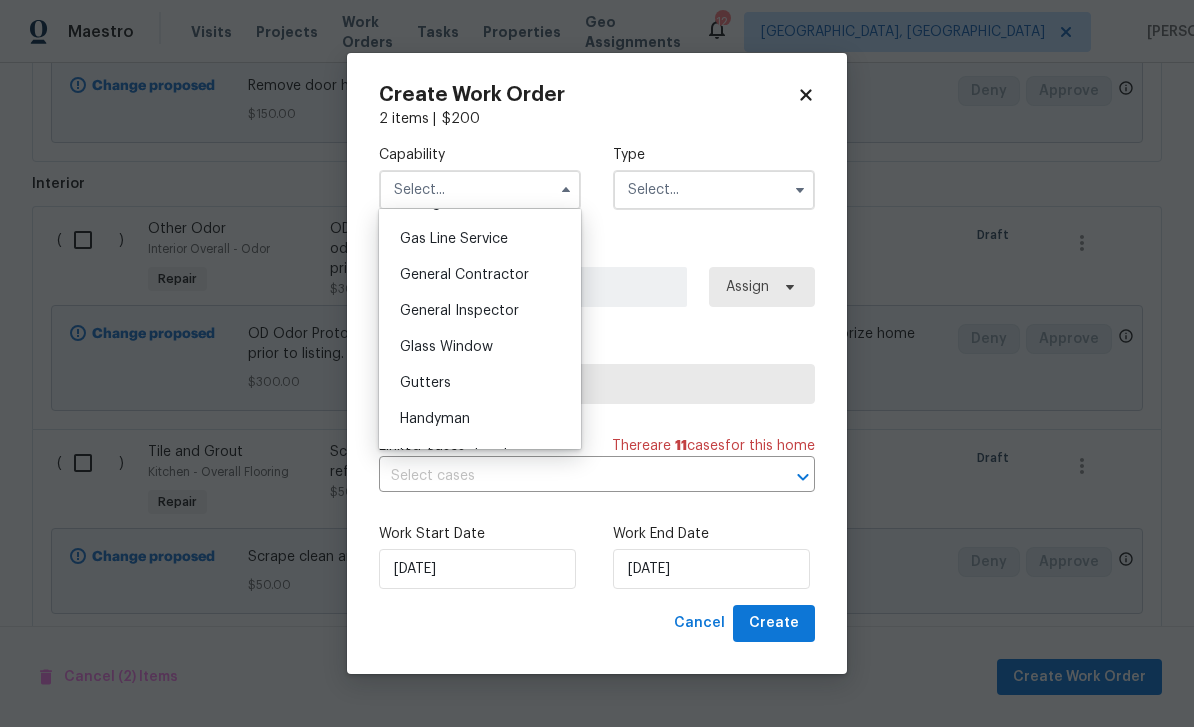 click on "General Contractor" at bounding box center [464, 275] 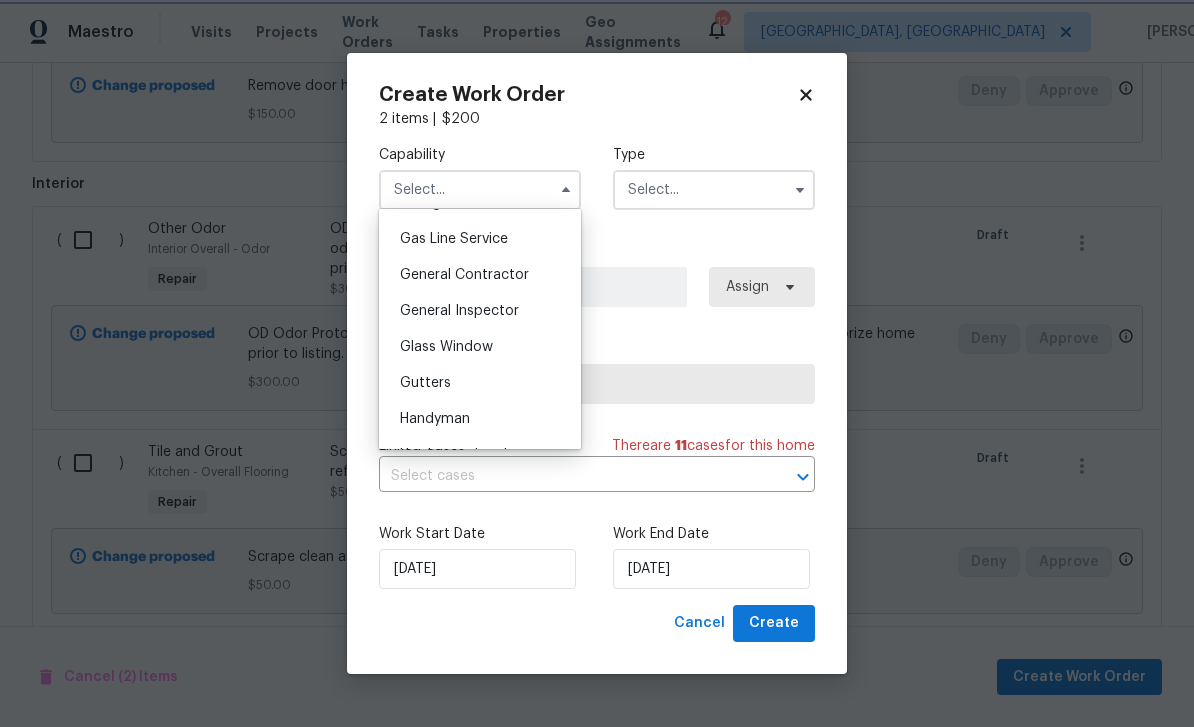 type on "General Contractor" 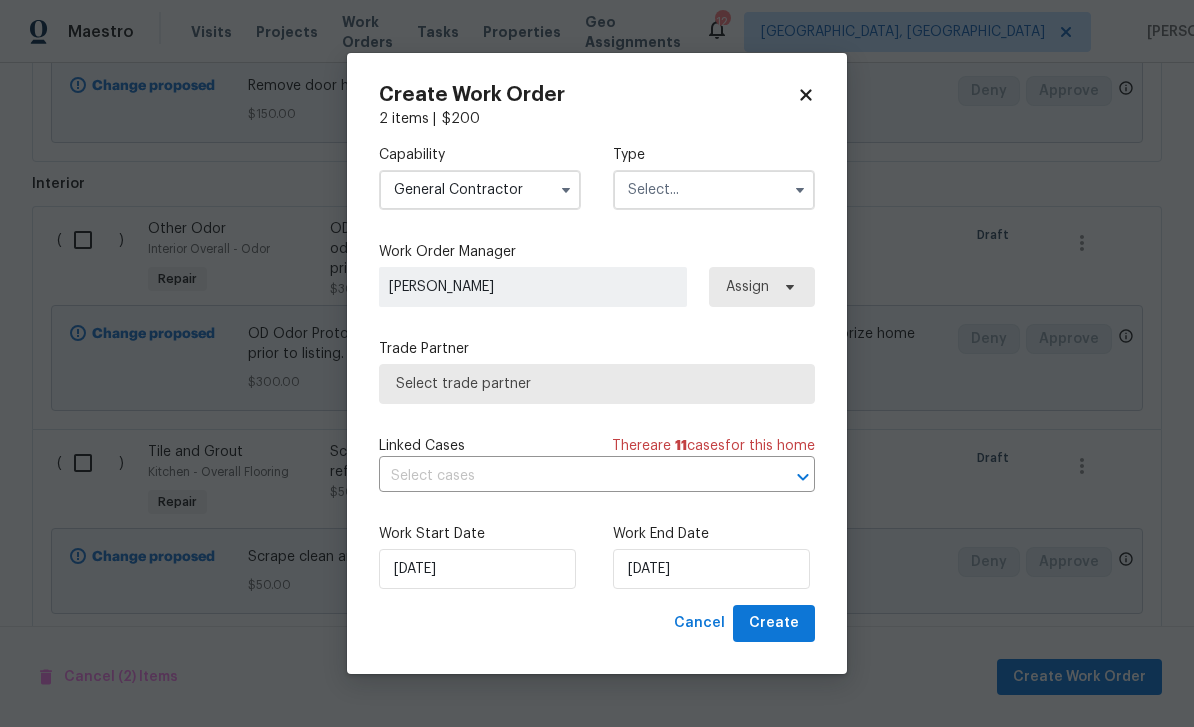 click at bounding box center [714, 190] 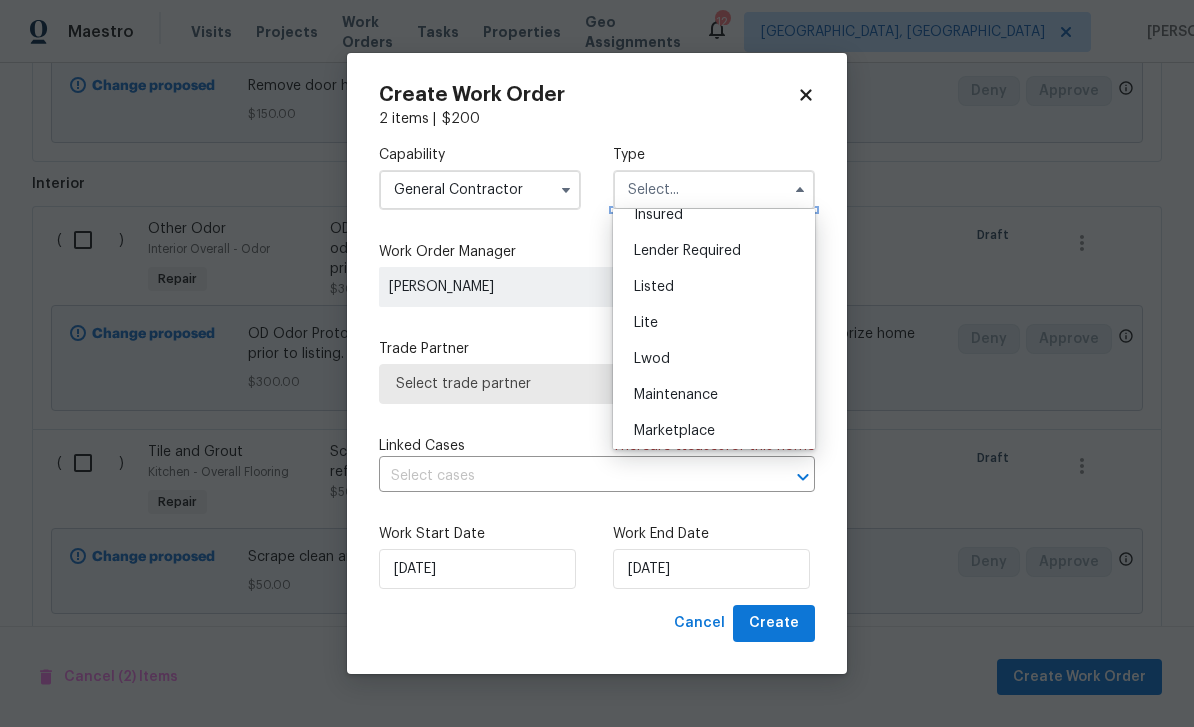 scroll, scrollTop: 163, scrollLeft: 0, axis: vertical 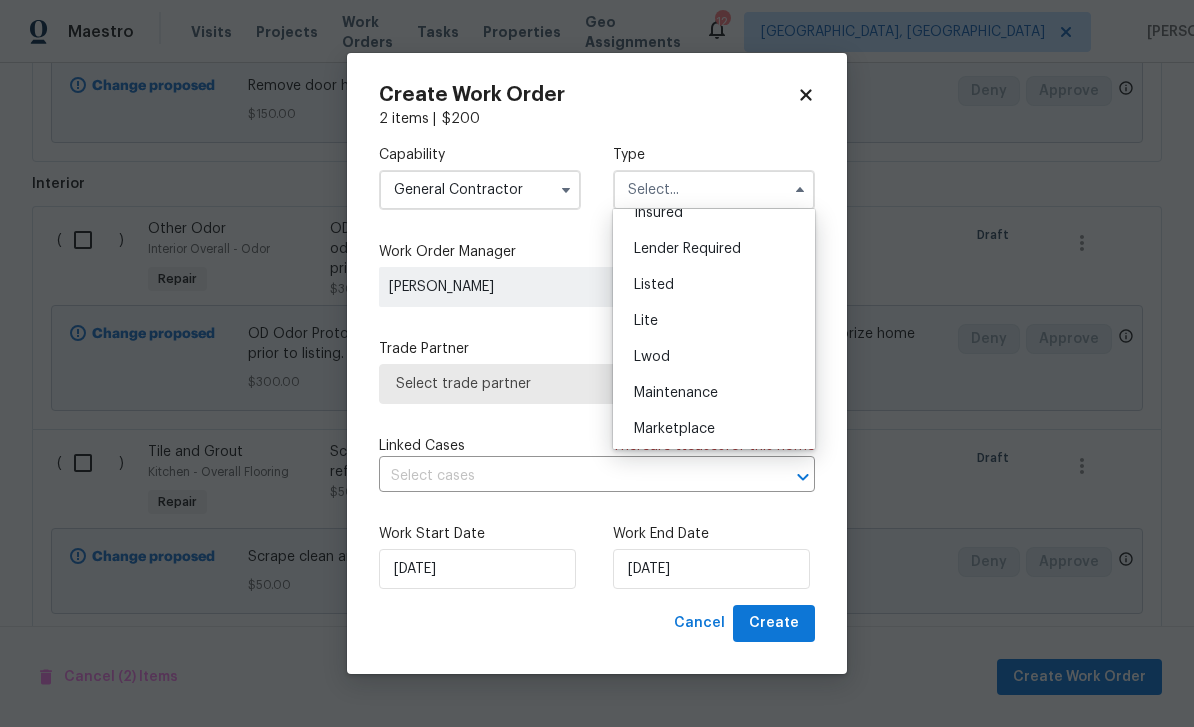 click on "Listed" at bounding box center (714, 285) 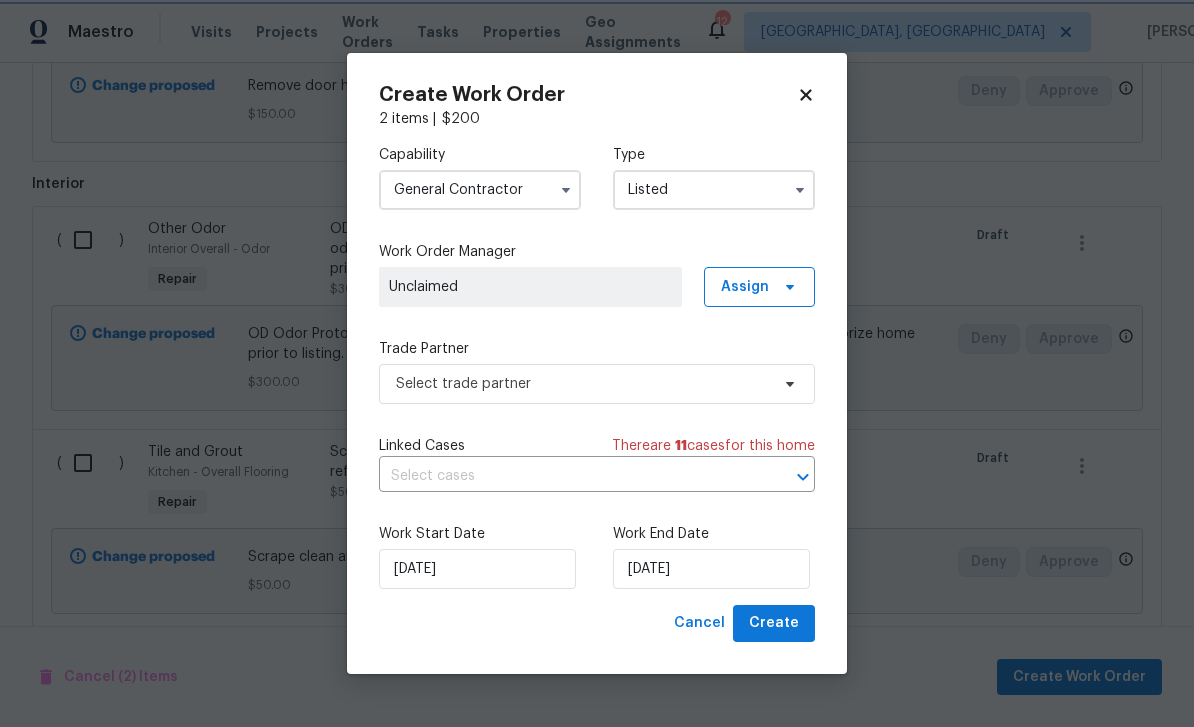 scroll, scrollTop: 0, scrollLeft: 0, axis: both 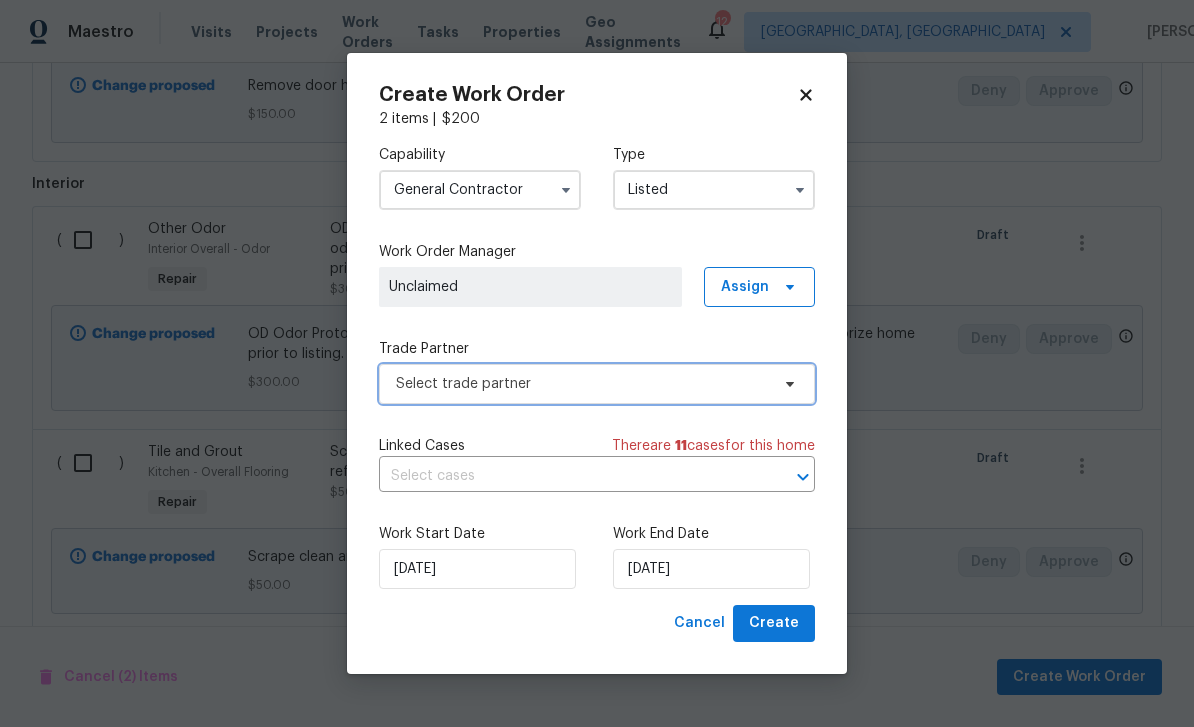 click on "Select trade partner" at bounding box center [582, 384] 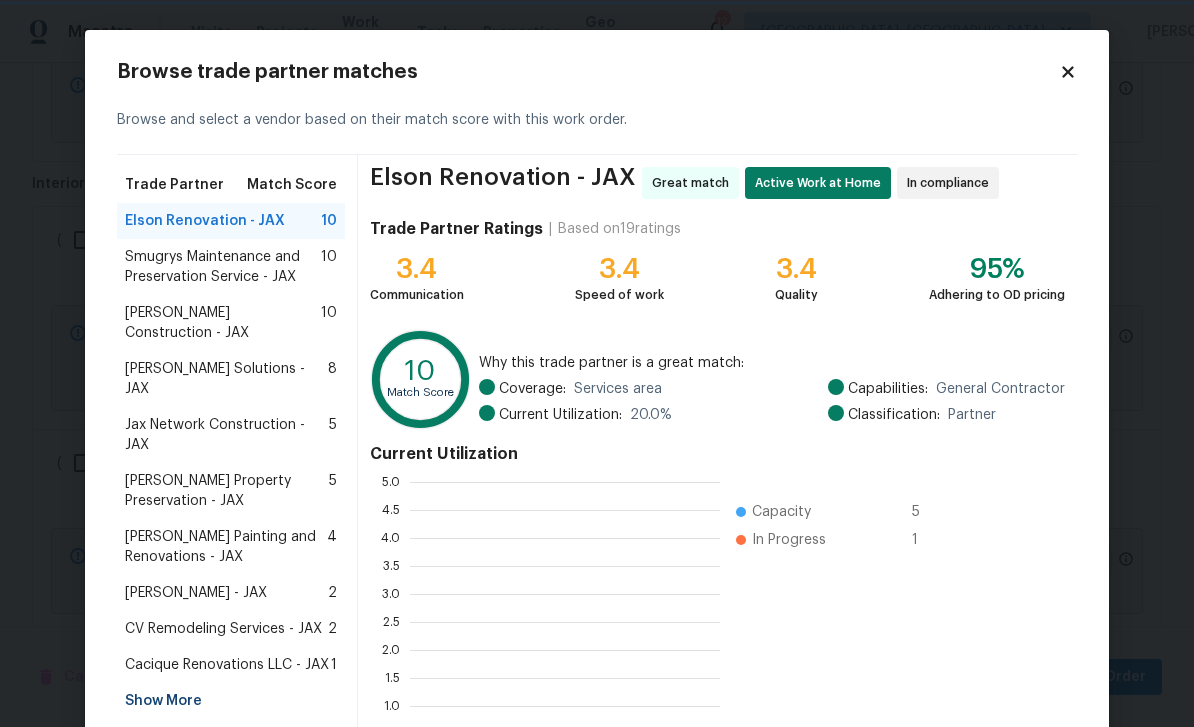 scroll, scrollTop: 280, scrollLeft: 310, axis: both 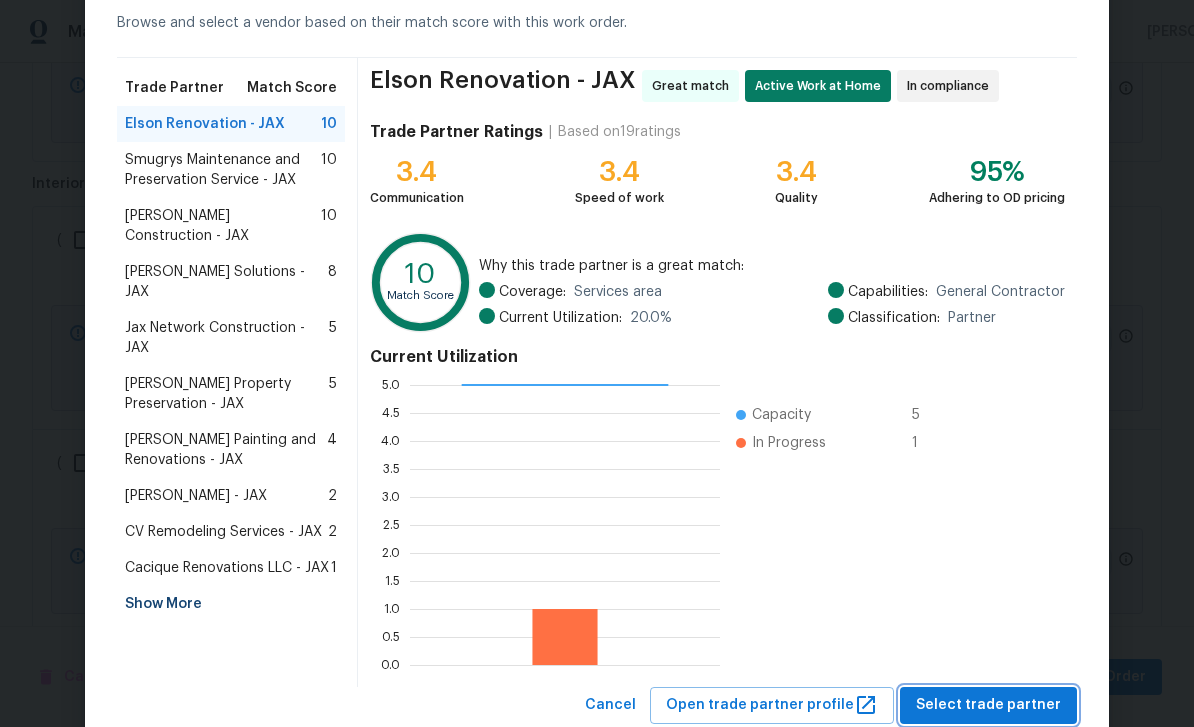 click on "Select trade partner" at bounding box center (988, 705) 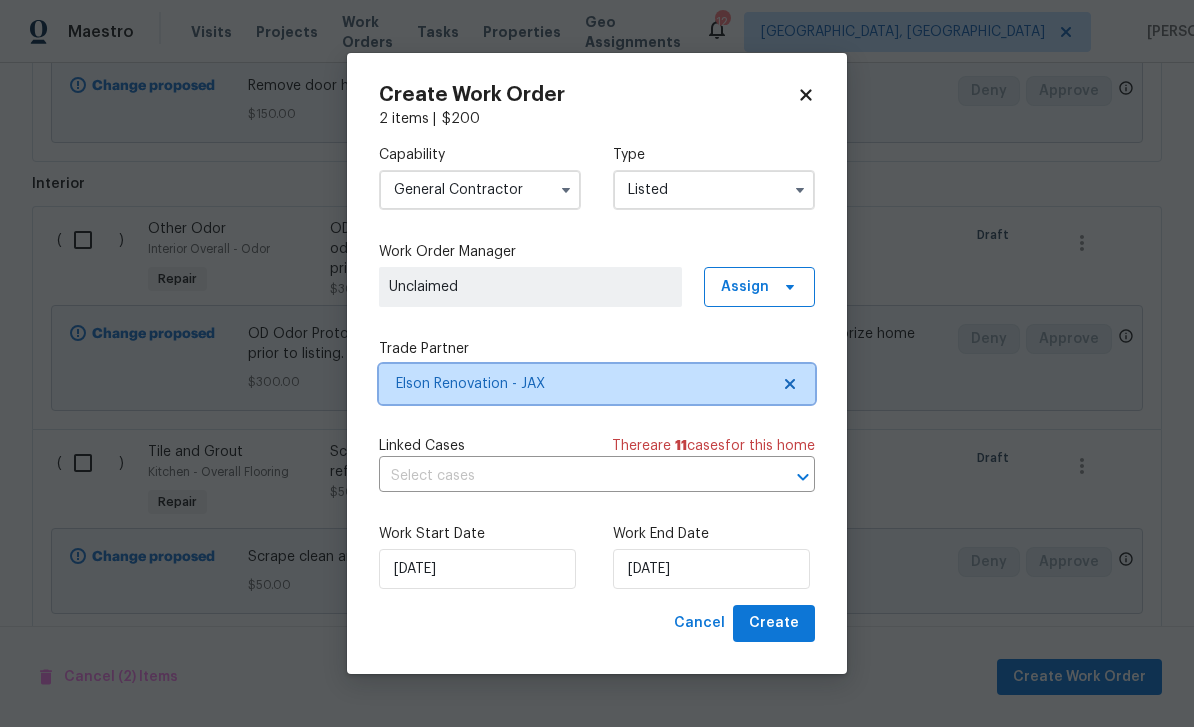 scroll, scrollTop: 0, scrollLeft: 0, axis: both 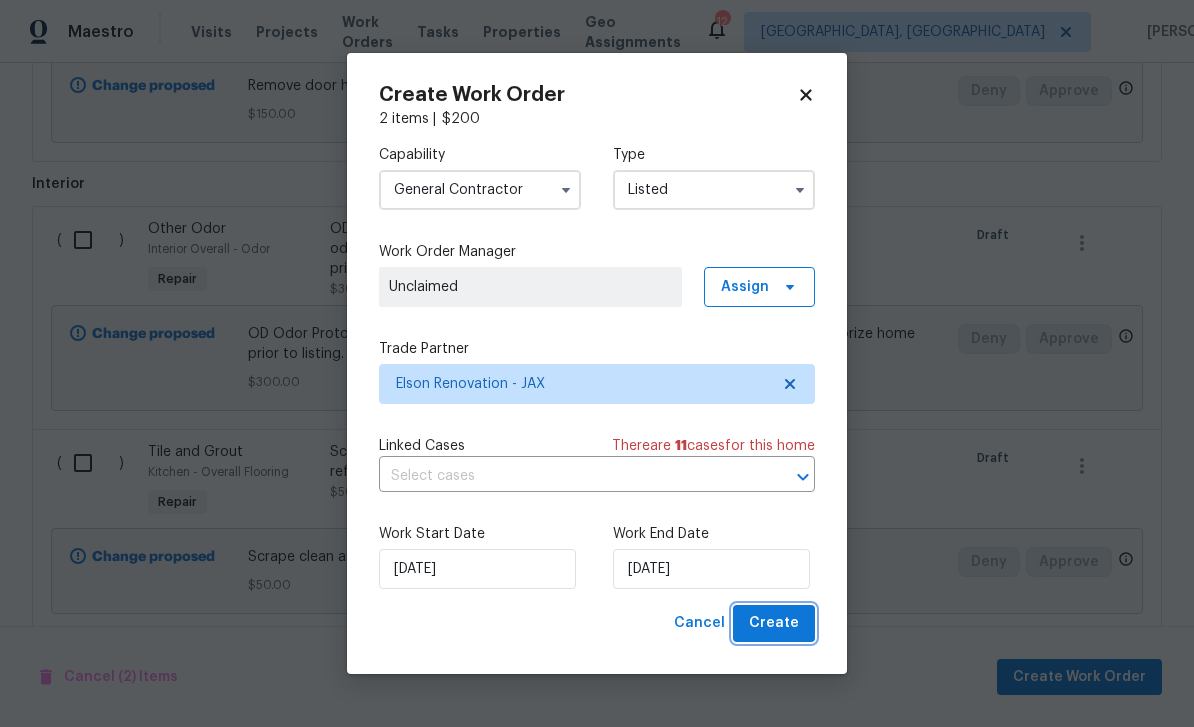click on "Create" at bounding box center [774, 623] 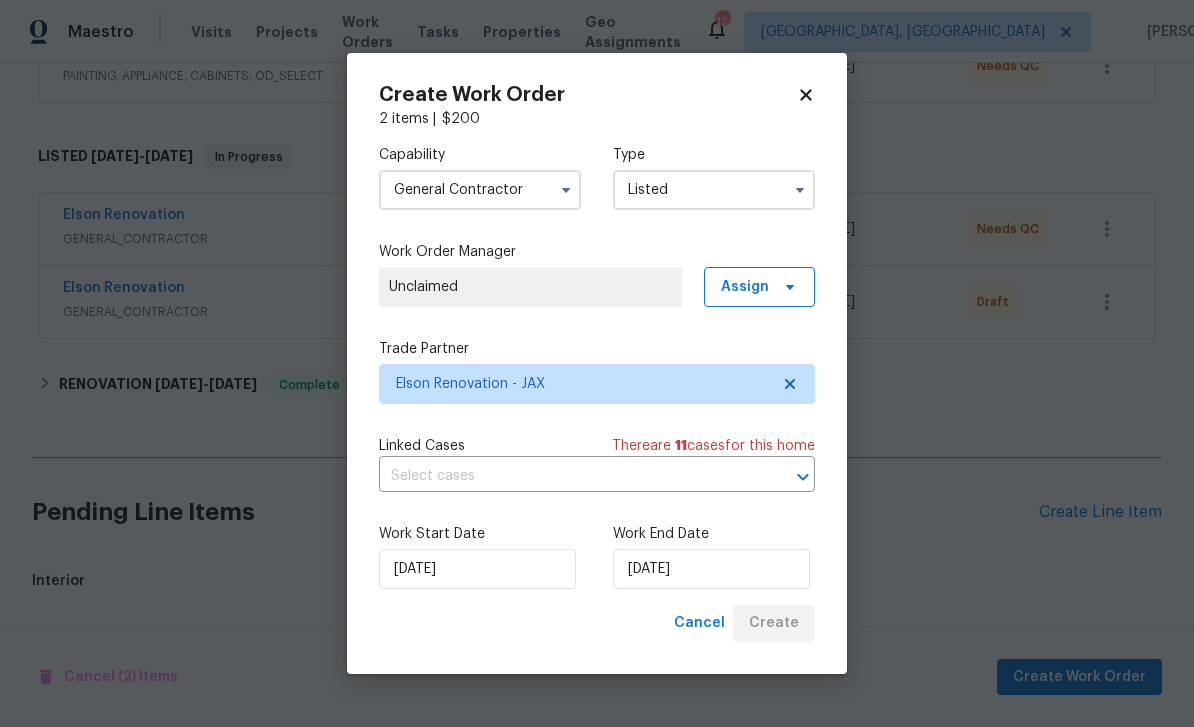 scroll, scrollTop: 372, scrollLeft: 0, axis: vertical 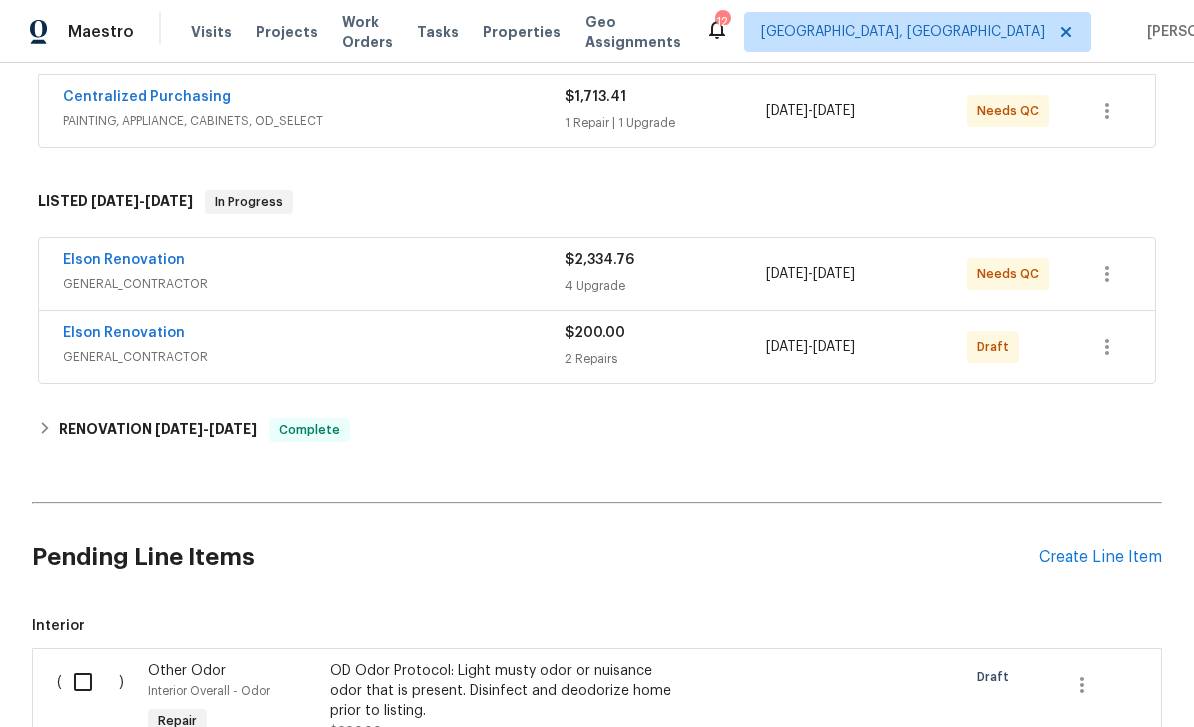 click at bounding box center (90, 682) 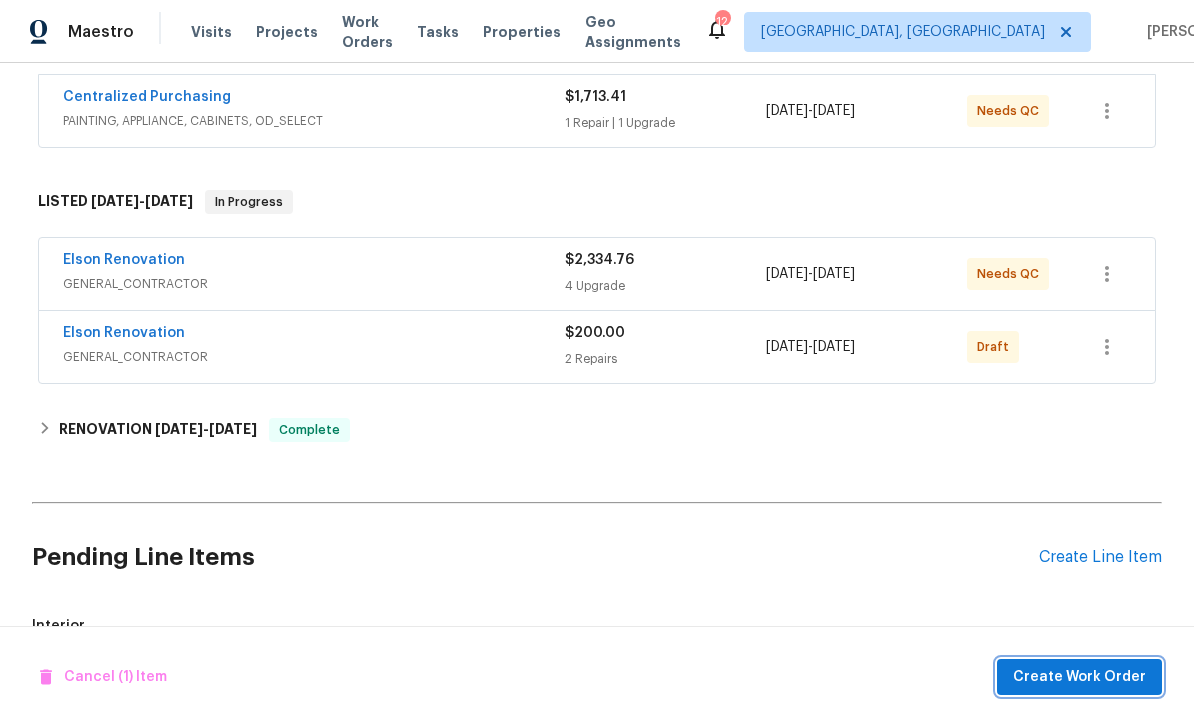click on "Create Work Order" at bounding box center [1079, 677] 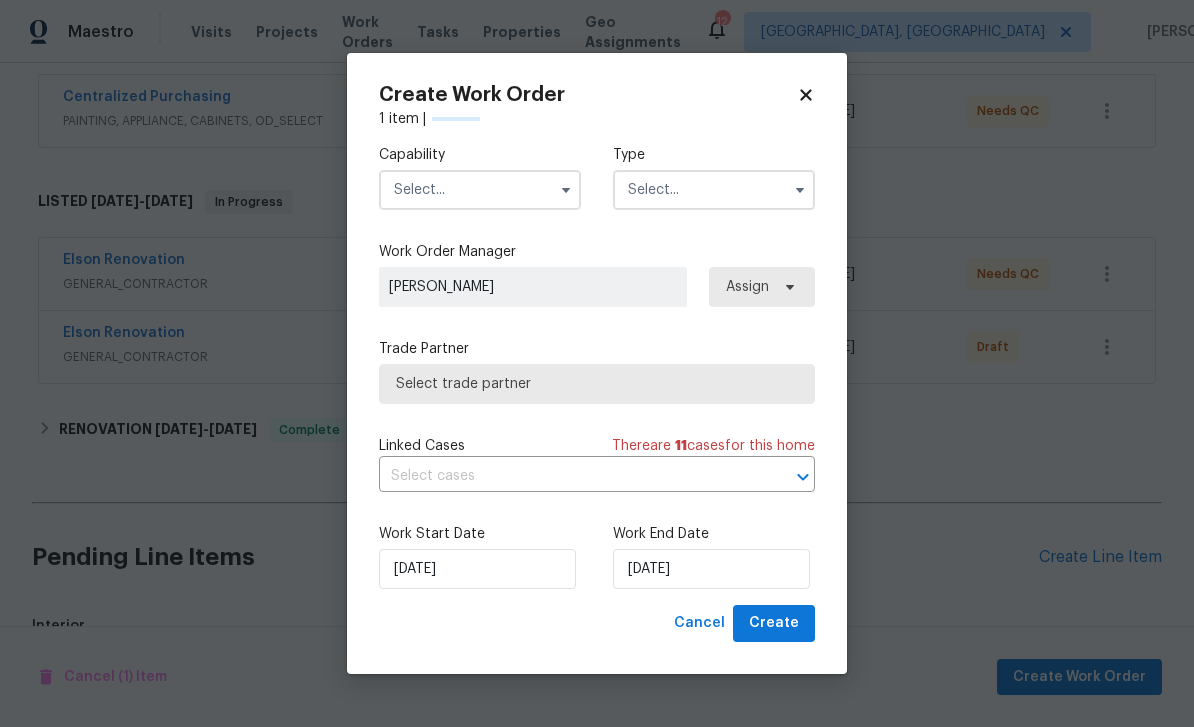 checkbox on "false" 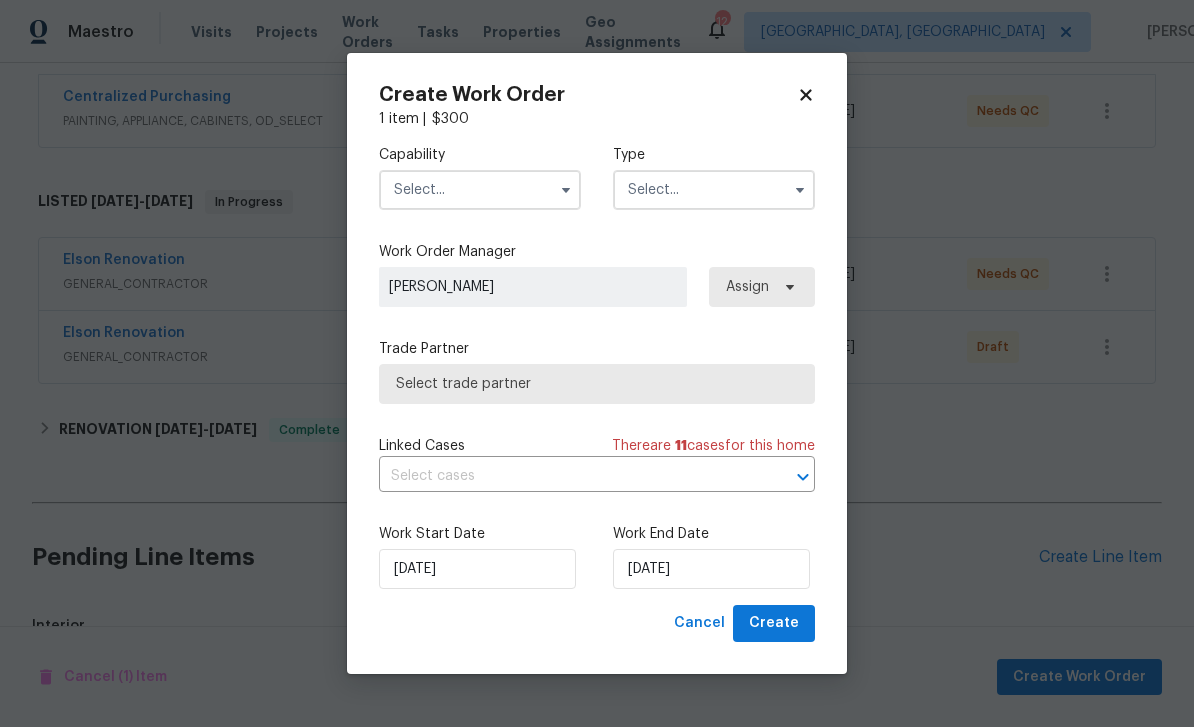 click at bounding box center (480, 190) 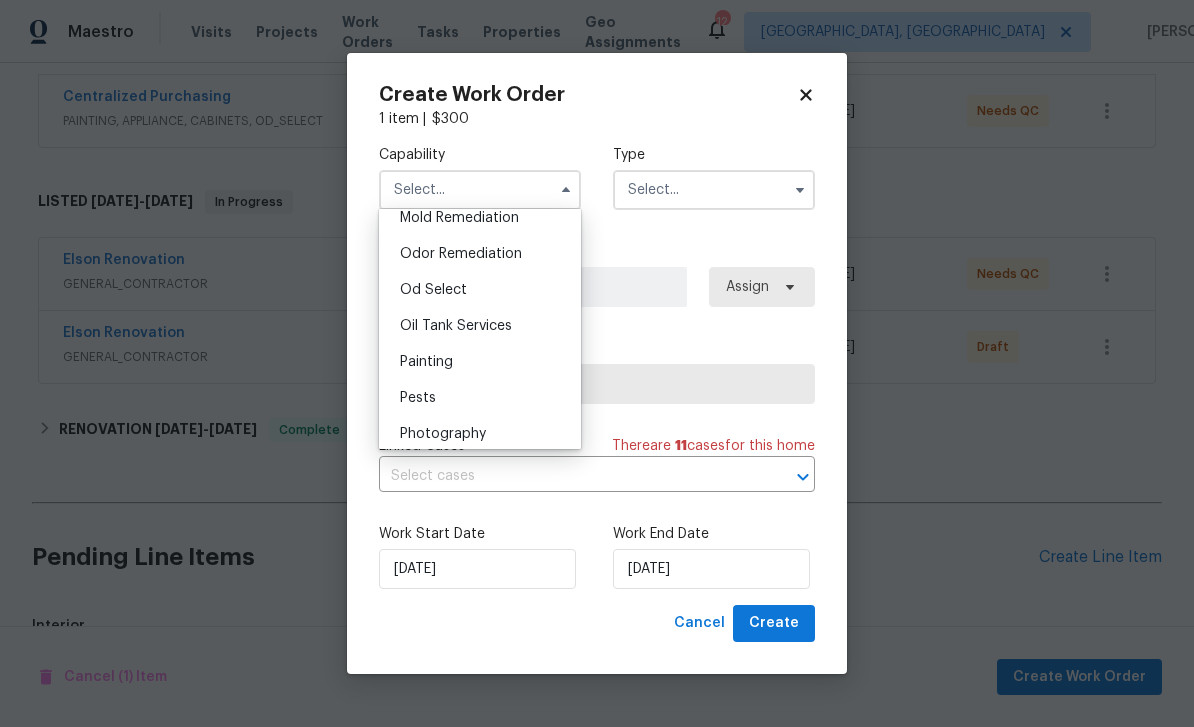 scroll, scrollTop: 1530, scrollLeft: 0, axis: vertical 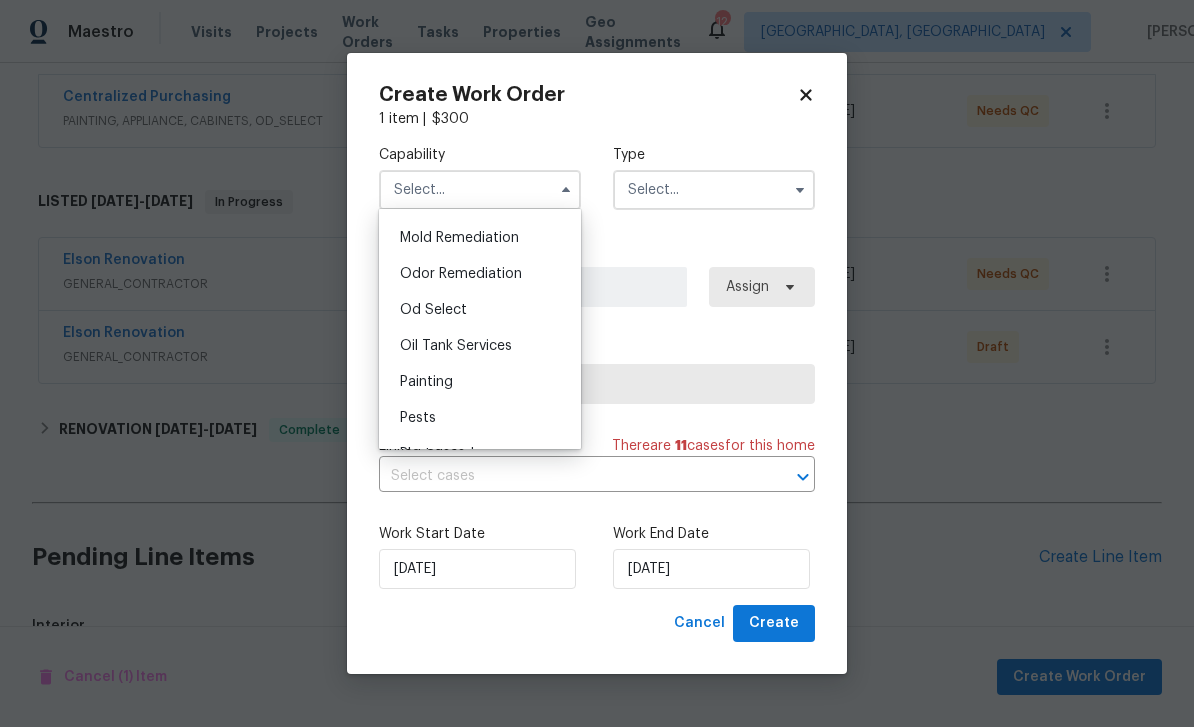 click on "Odor Remediation" at bounding box center (461, 274) 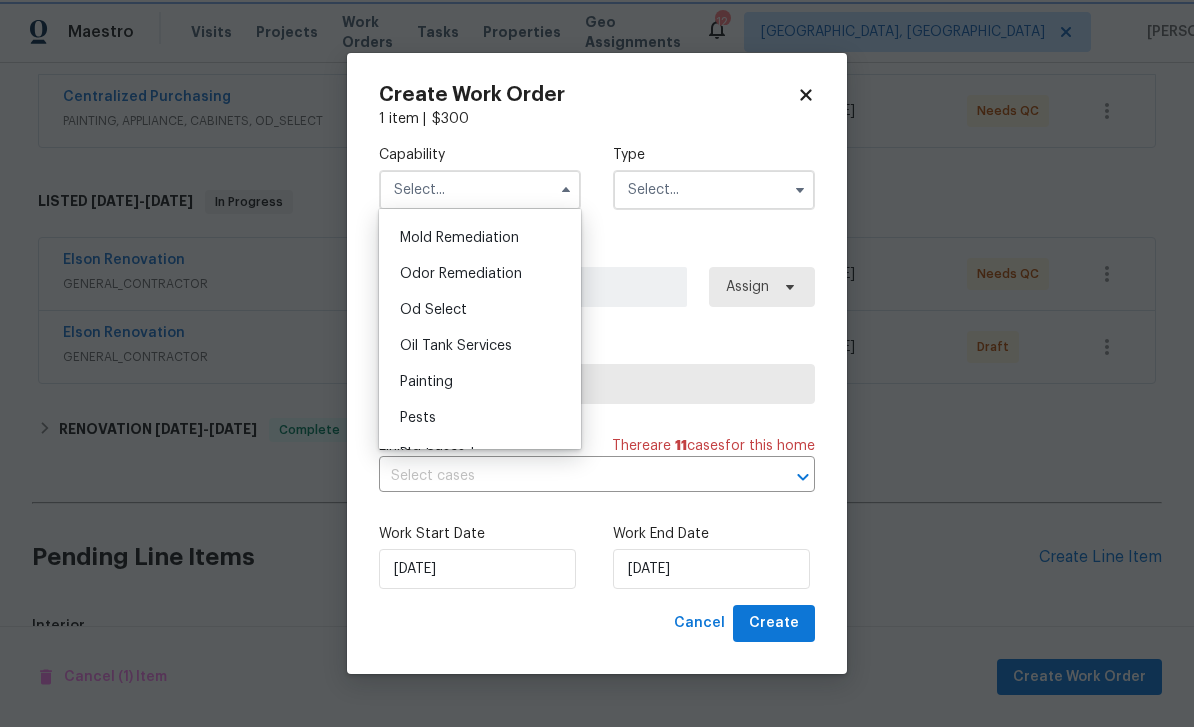 type on "Odor Remediation" 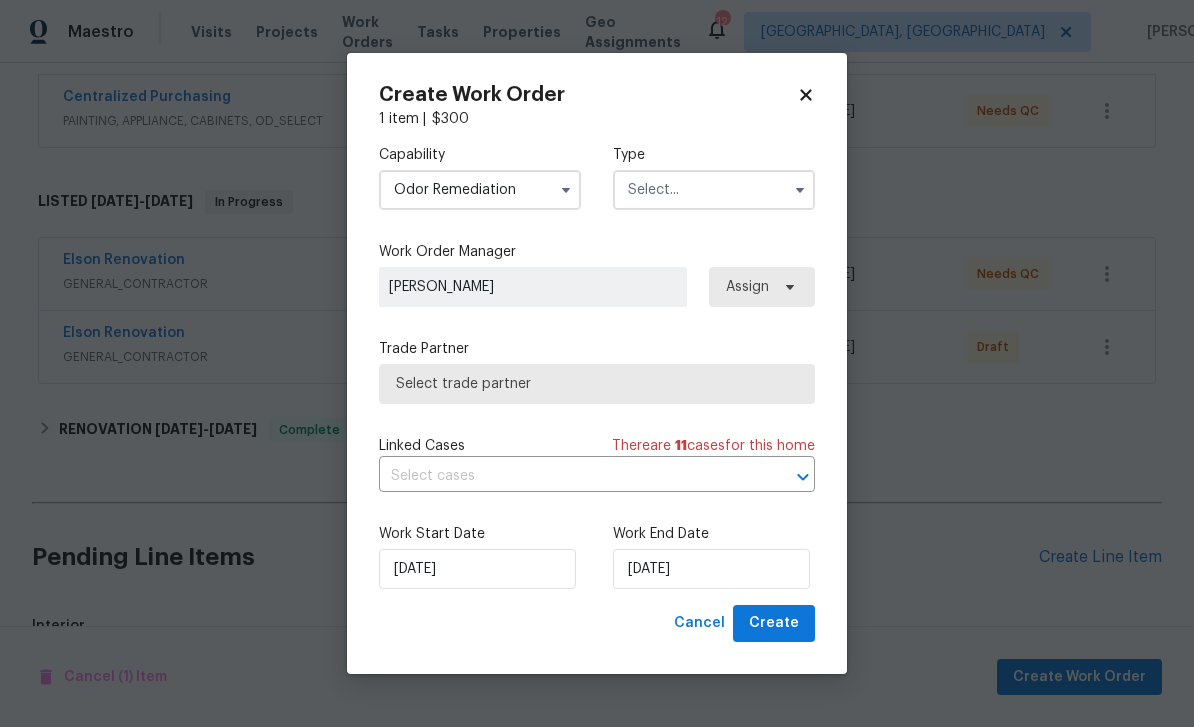 click at bounding box center (714, 190) 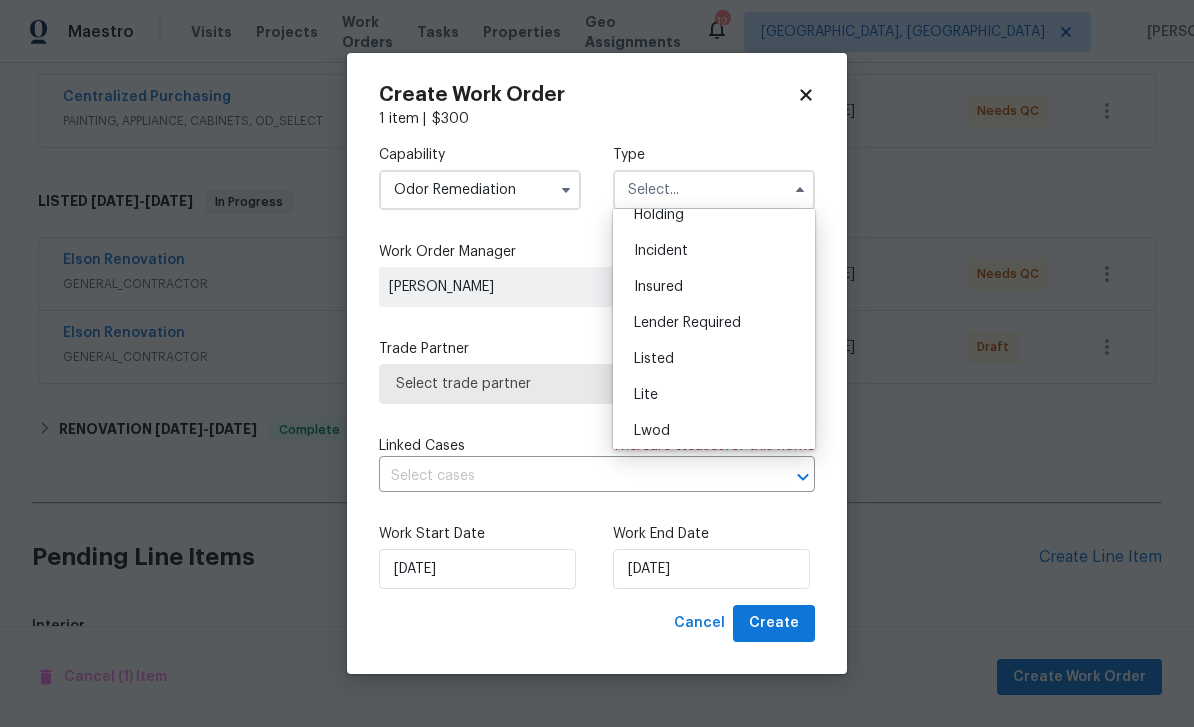 scroll, scrollTop: 99, scrollLeft: 0, axis: vertical 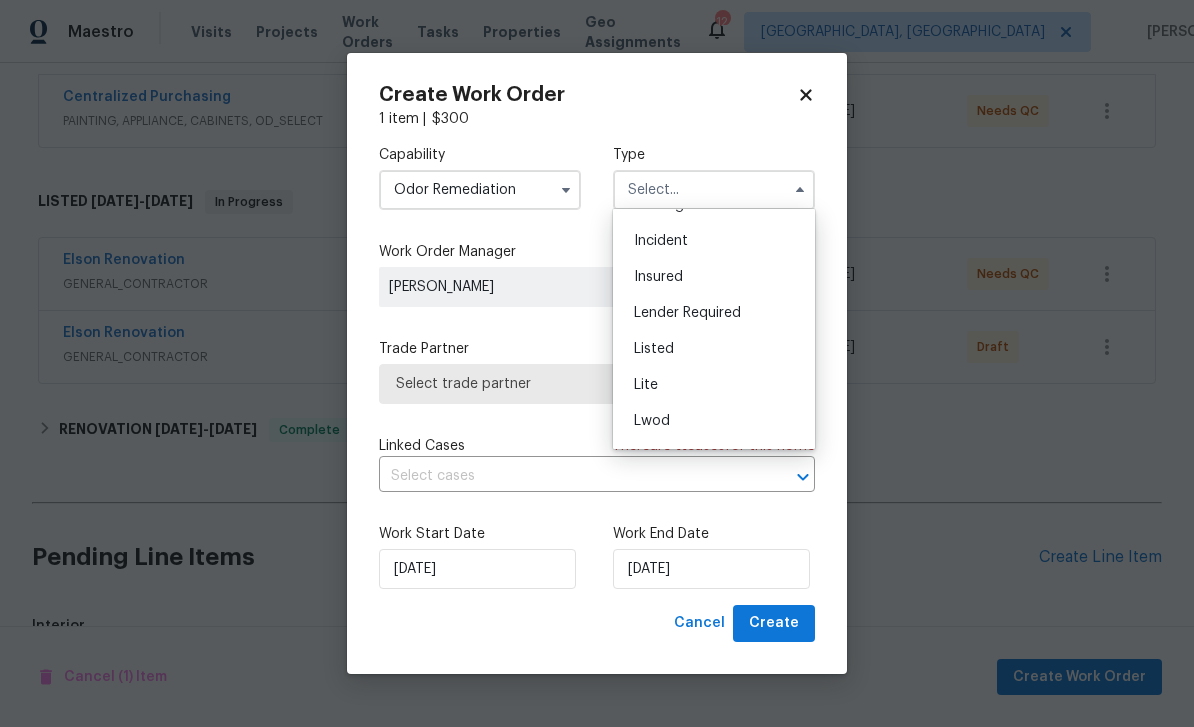 click on "Listed" at bounding box center (714, 349) 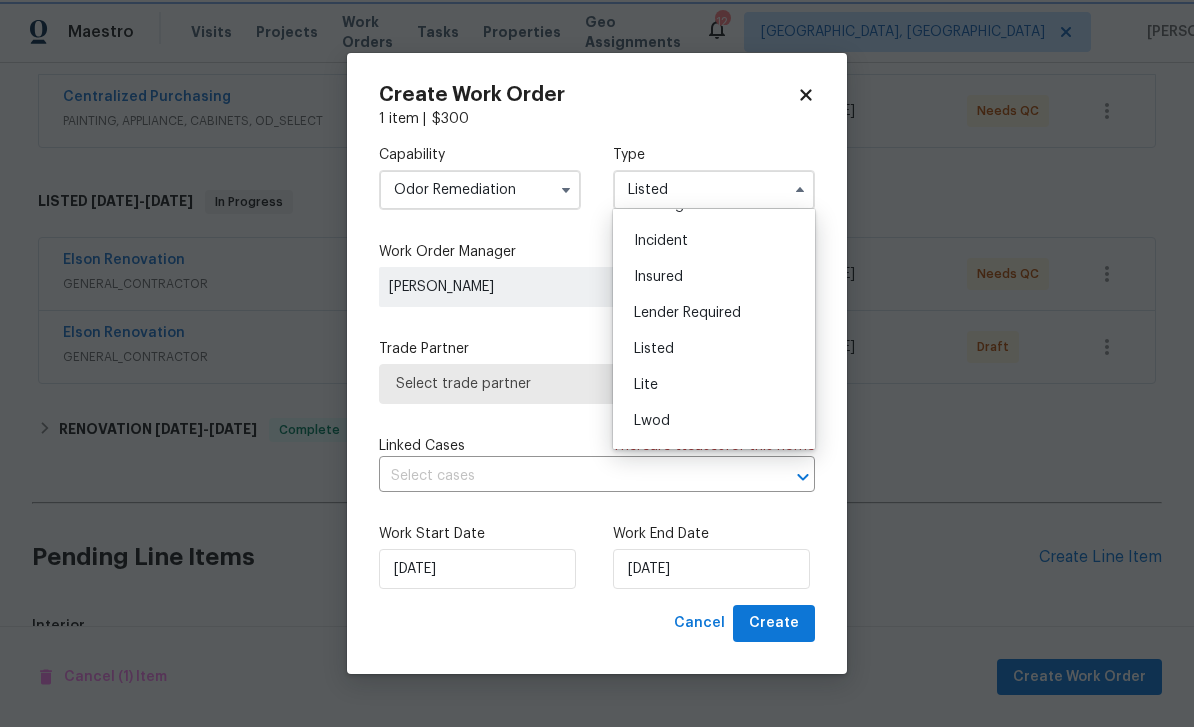 scroll, scrollTop: 0, scrollLeft: 0, axis: both 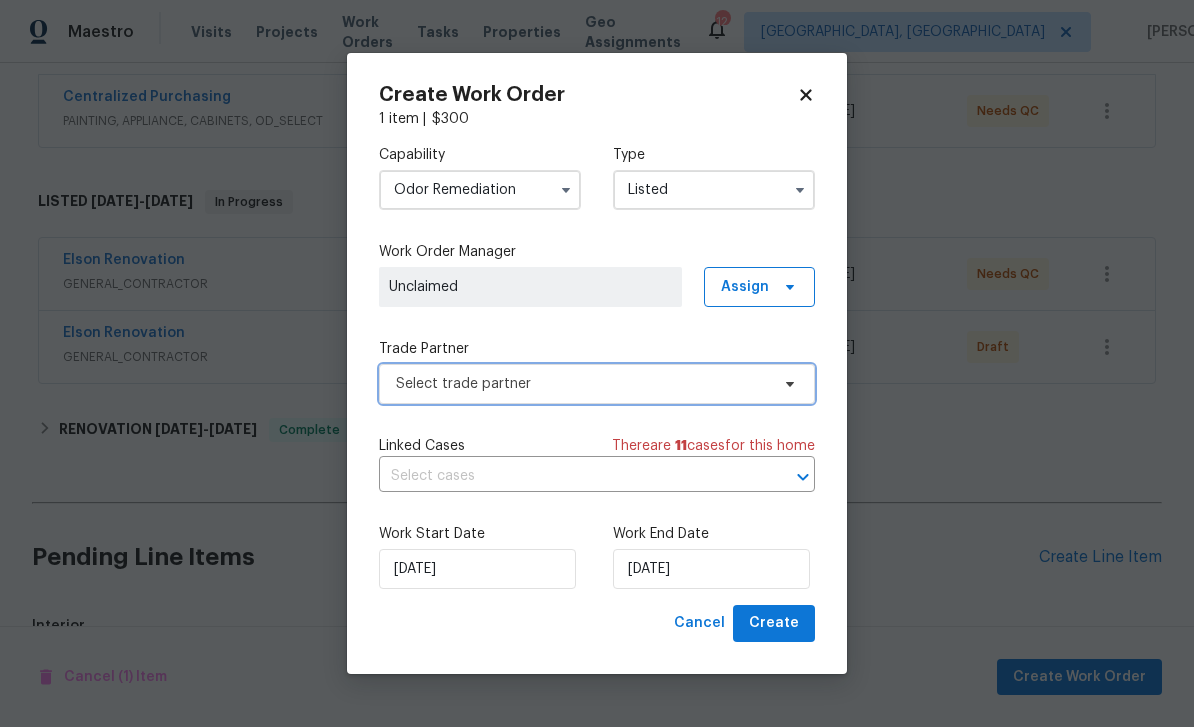 click on "Select trade partner" at bounding box center [582, 384] 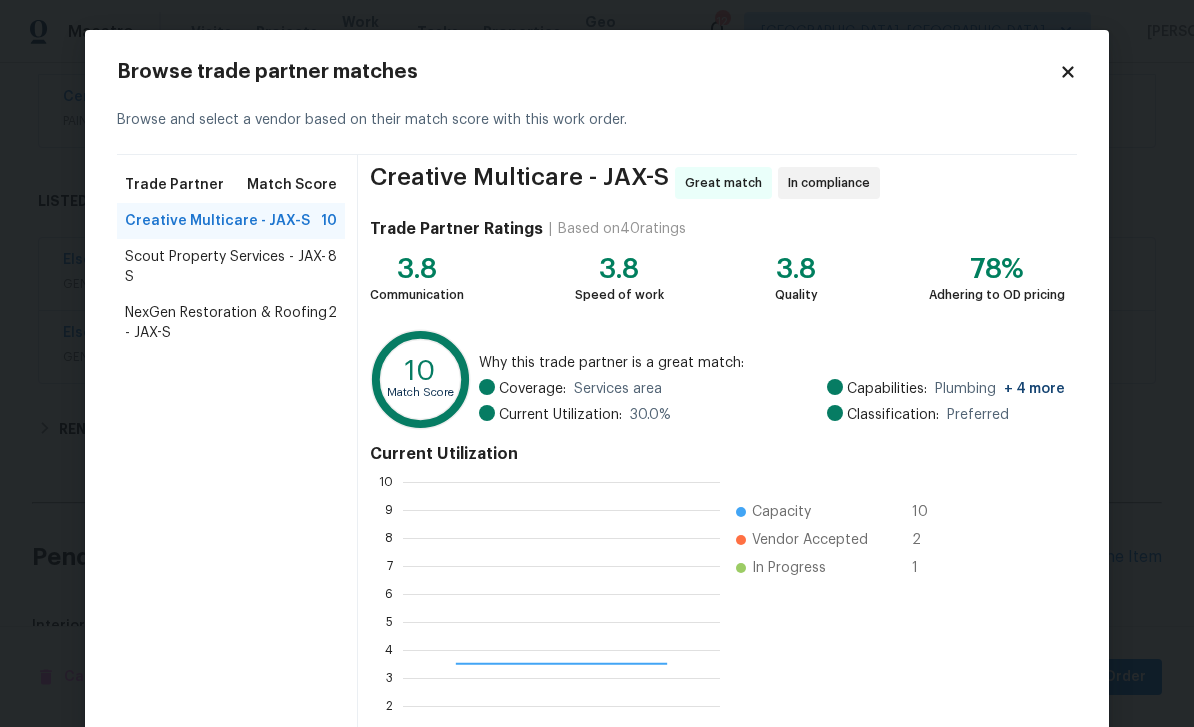 scroll, scrollTop: 2, scrollLeft: 2, axis: both 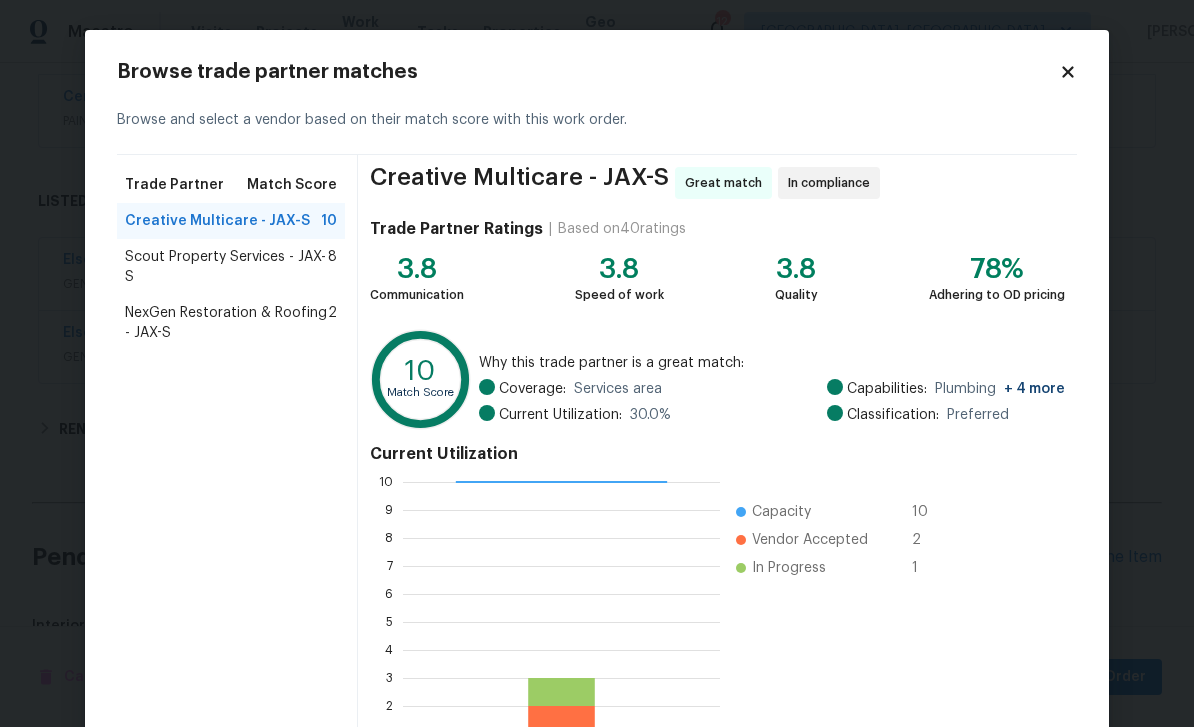 click 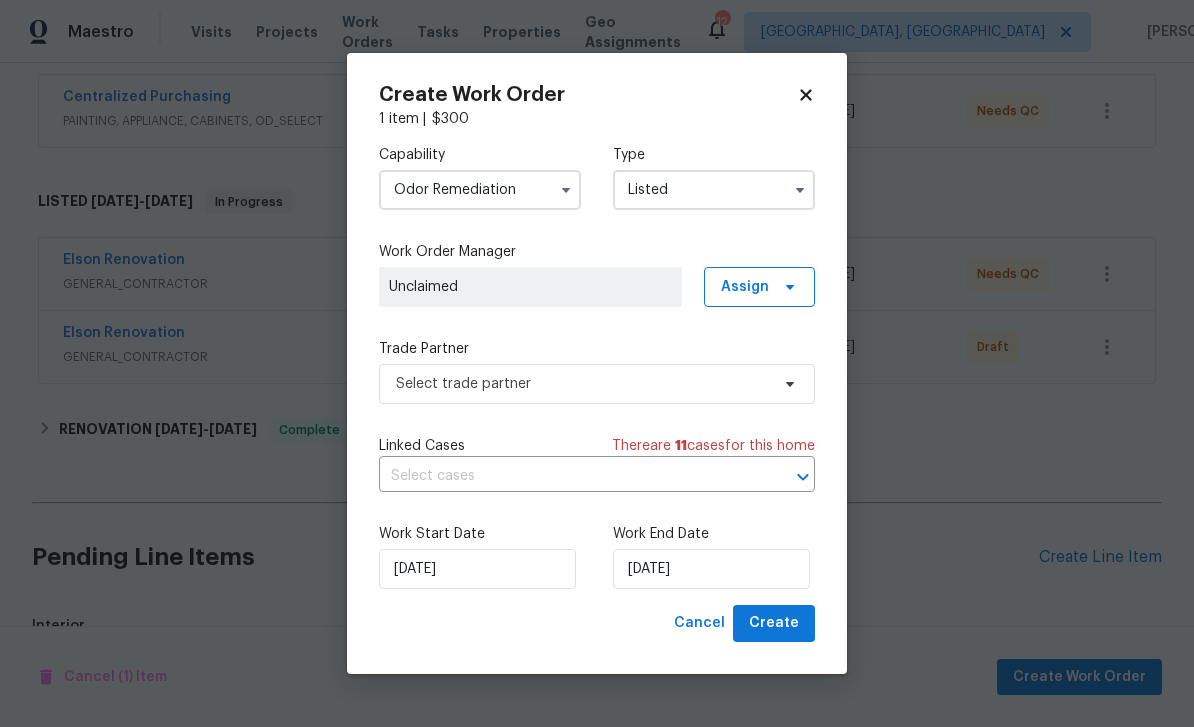 click at bounding box center (566, 190) 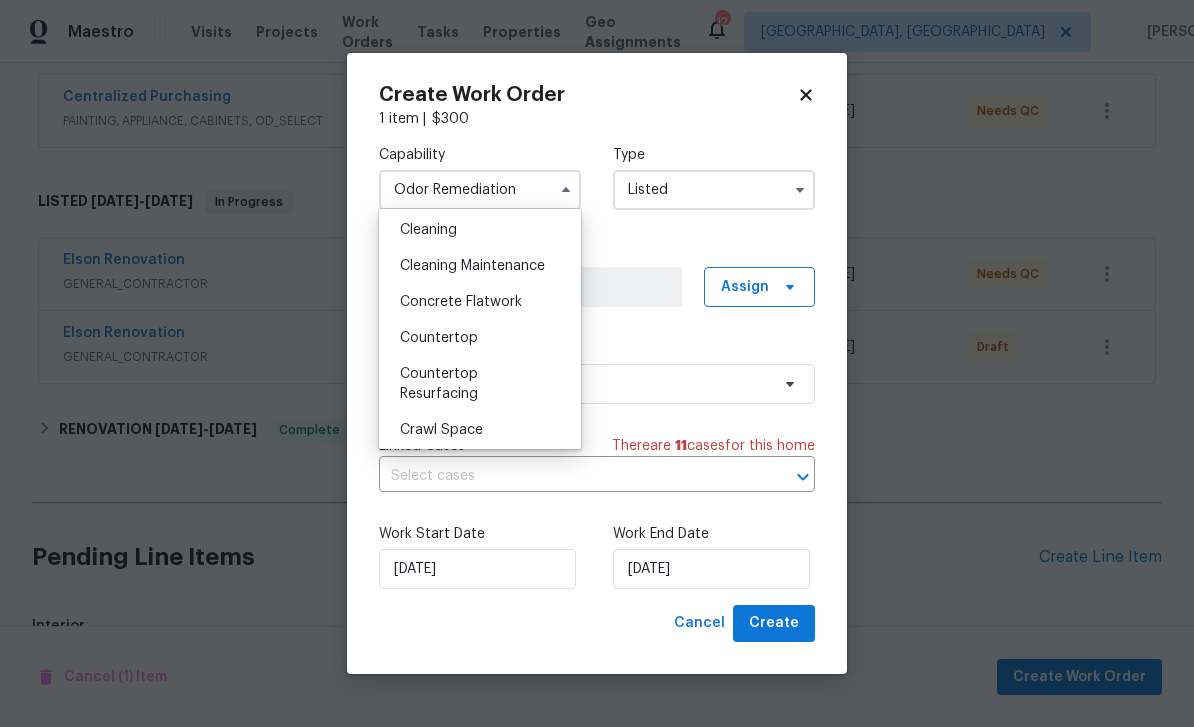 click on "Cleaning" at bounding box center (480, 230) 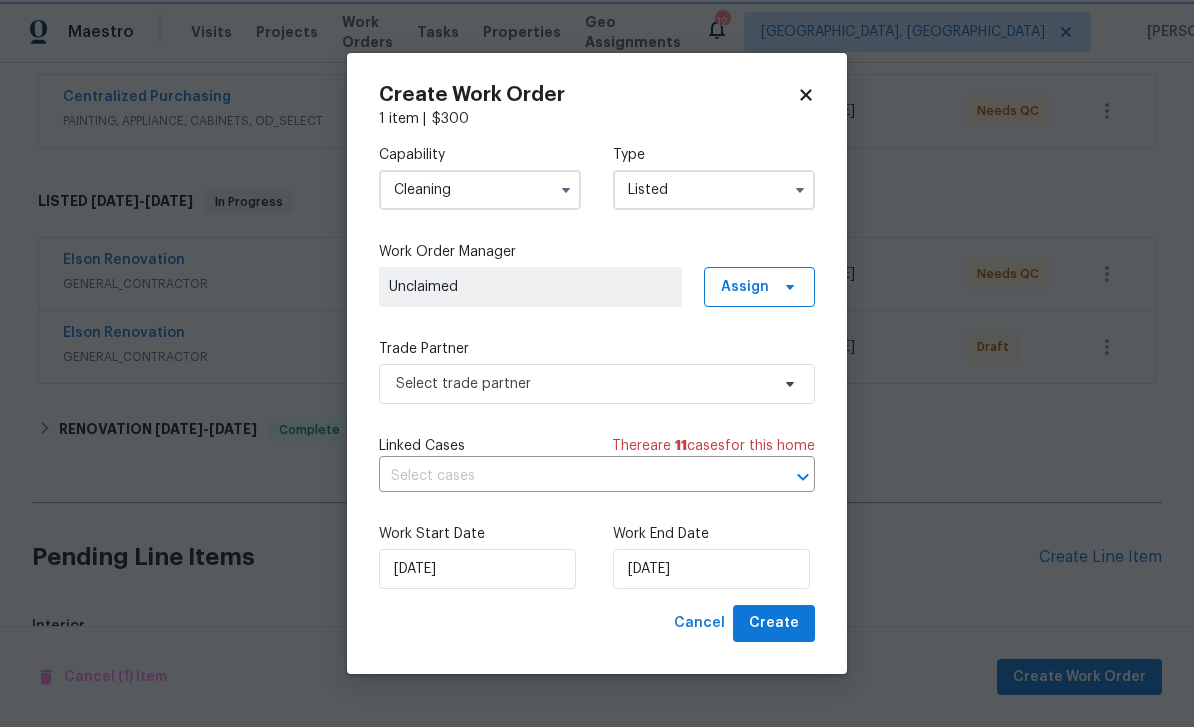 scroll, scrollTop: 252, scrollLeft: 0, axis: vertical 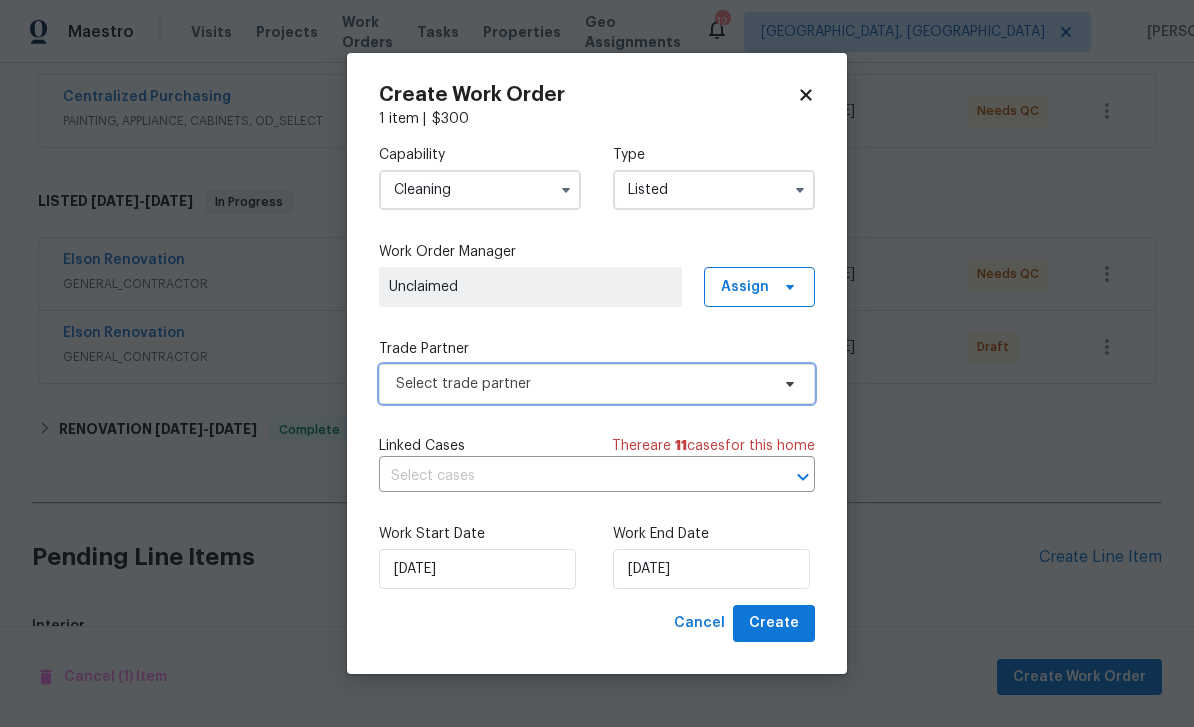 click on "Select trade partner" at bounding box center [582, 384] 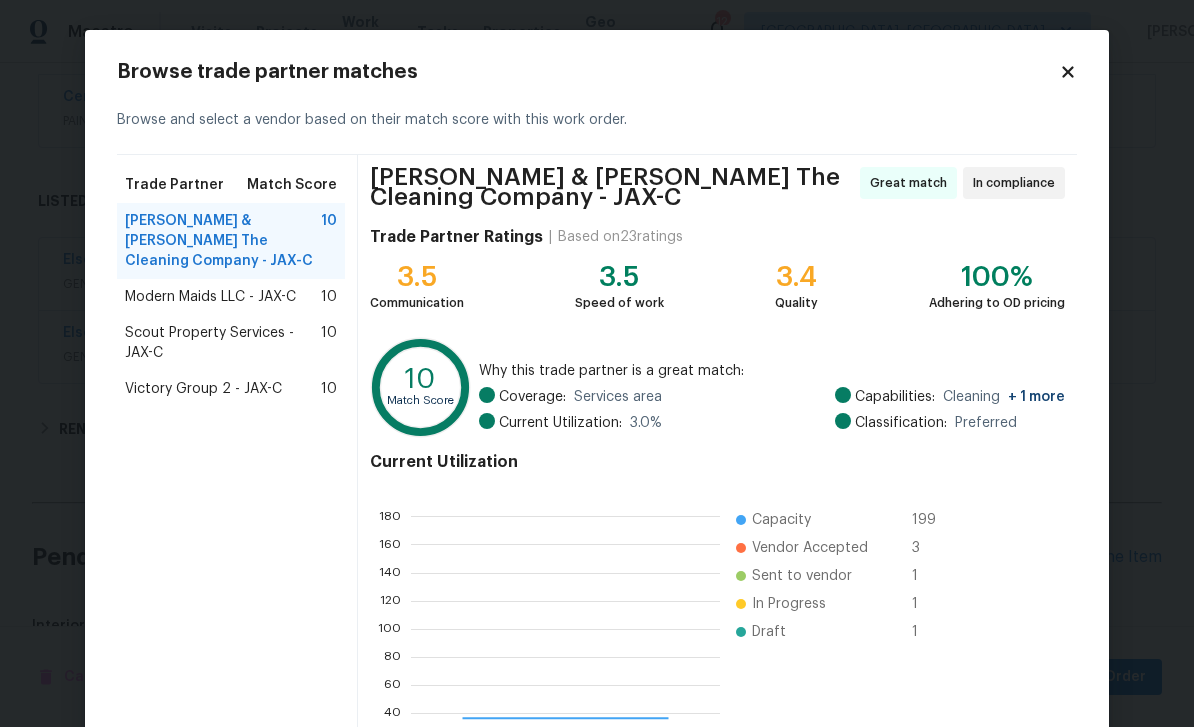 scroll, scrollTop: 2, scrollLeft: 2, axis: both 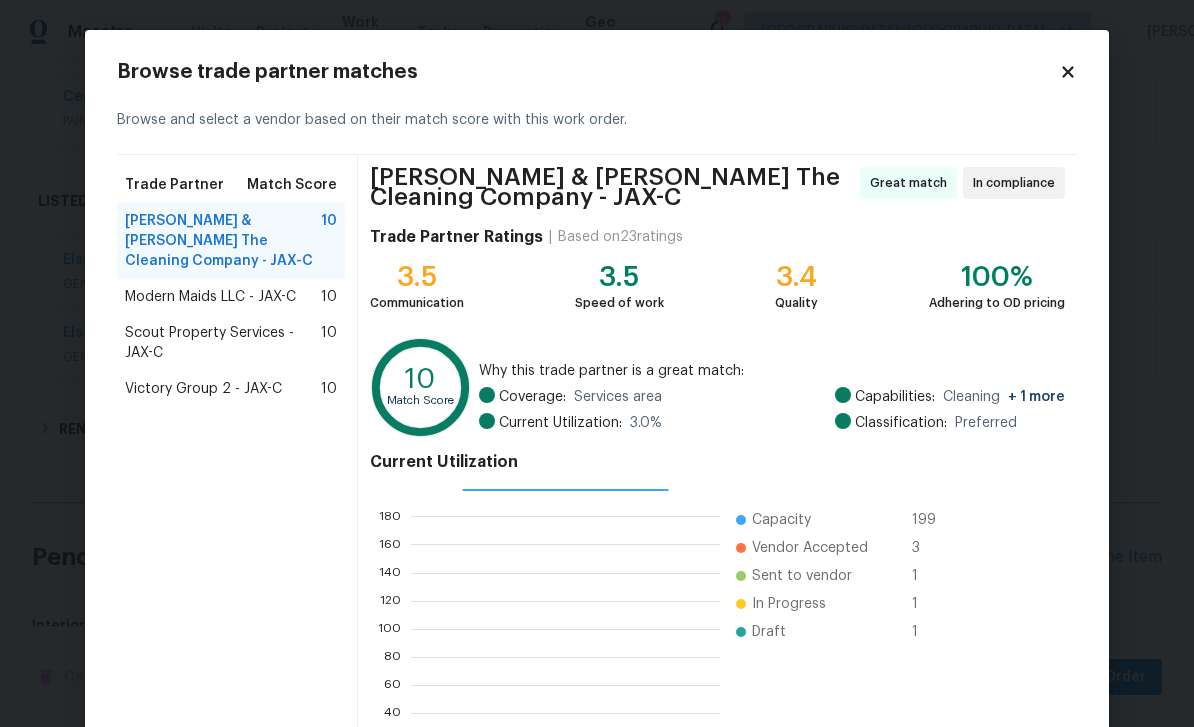 click on "[PERSON_NAME] & [PERSON_NAME] The Cleaning Company - JAX-C" at bounding box center (223, 241) 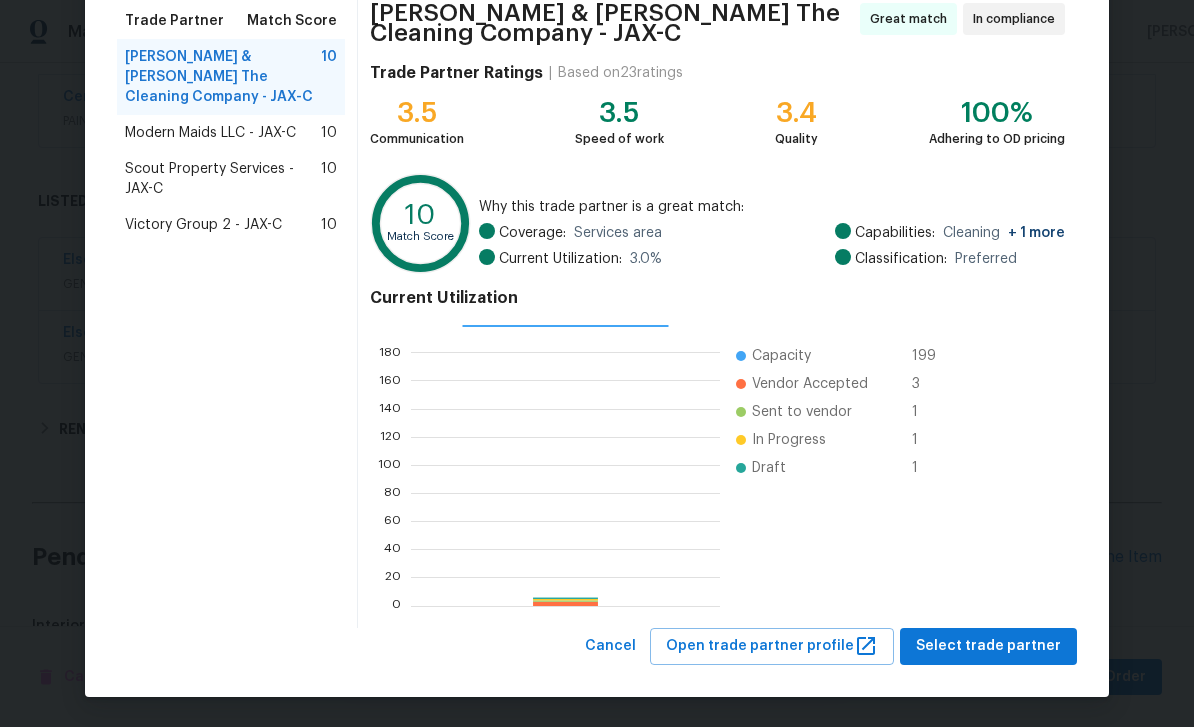 scroll, scrollTop: 163, scrollLeft: 0, axis: vertical 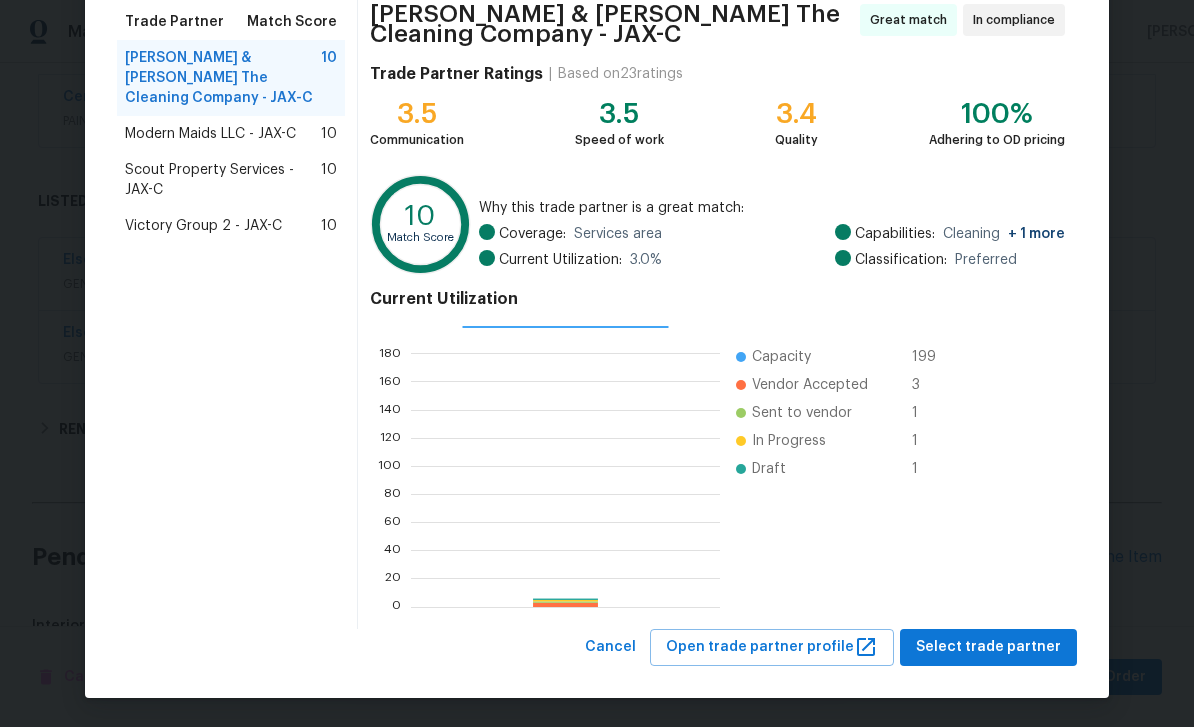 click on "Select trade partner" at bounding box center (988, 647) 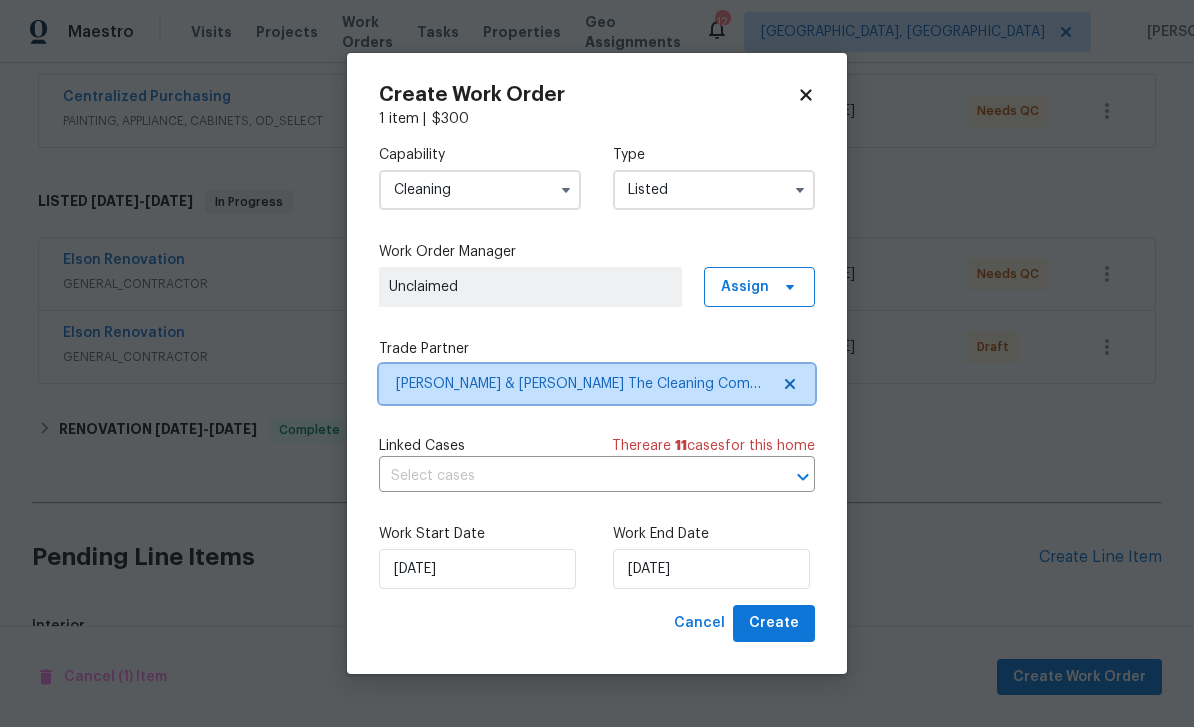 scroll, scrollTop: 0, scrollLeft: 0, axis: both 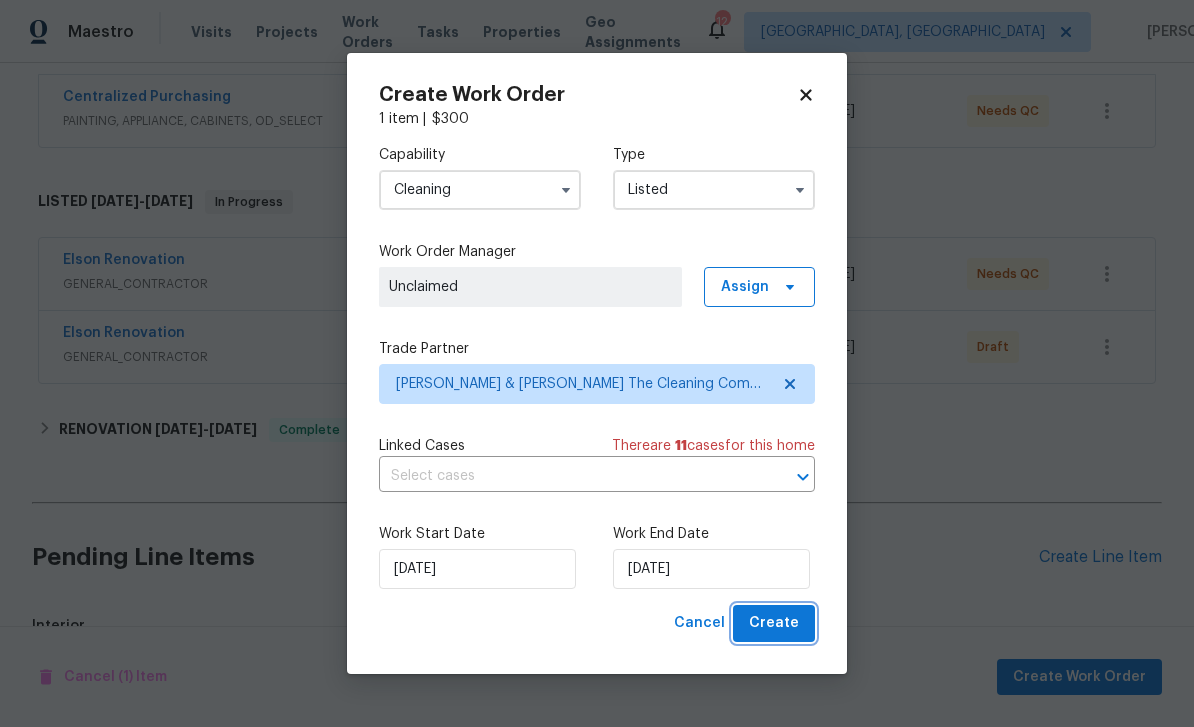 click on "Create" at bounding box center (774, 623) 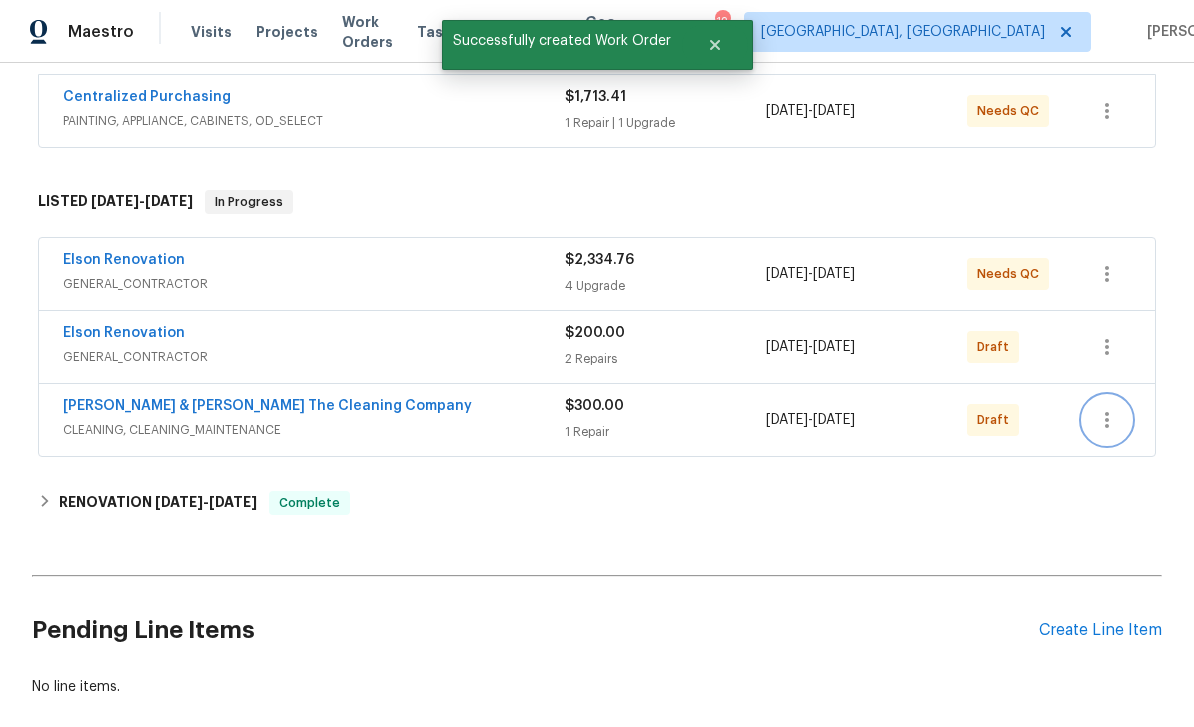 click 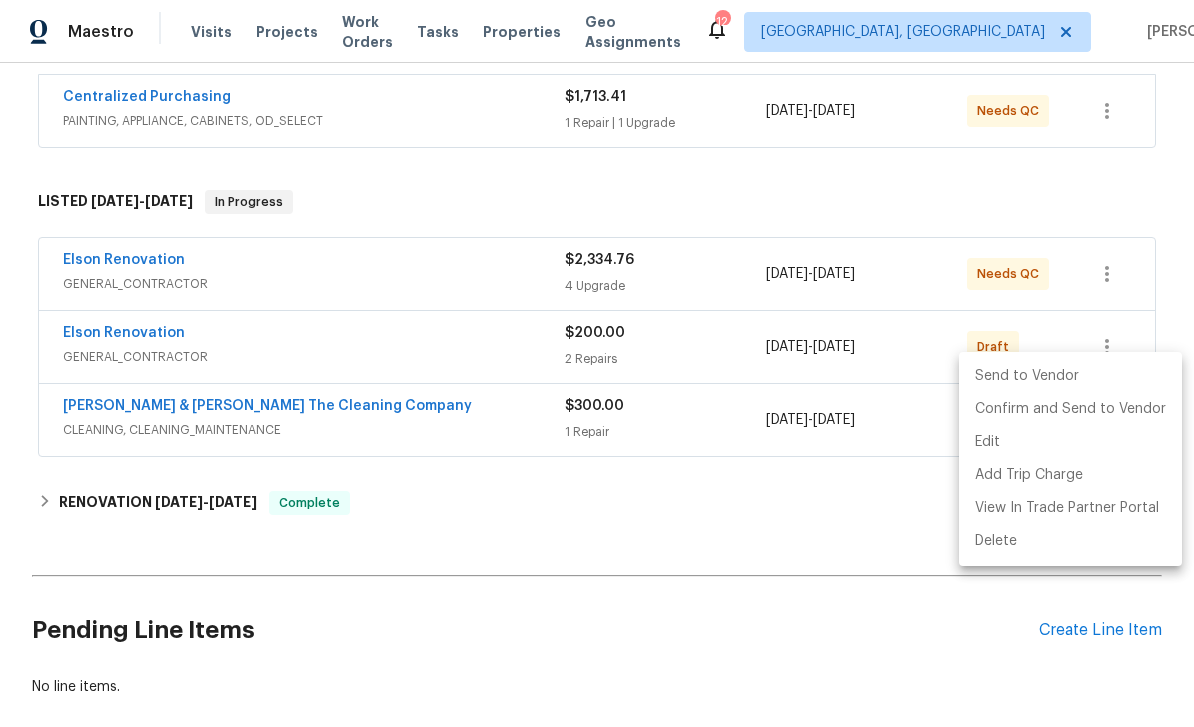 click on "Send to Vendor" at bounding box center (1070, 376) 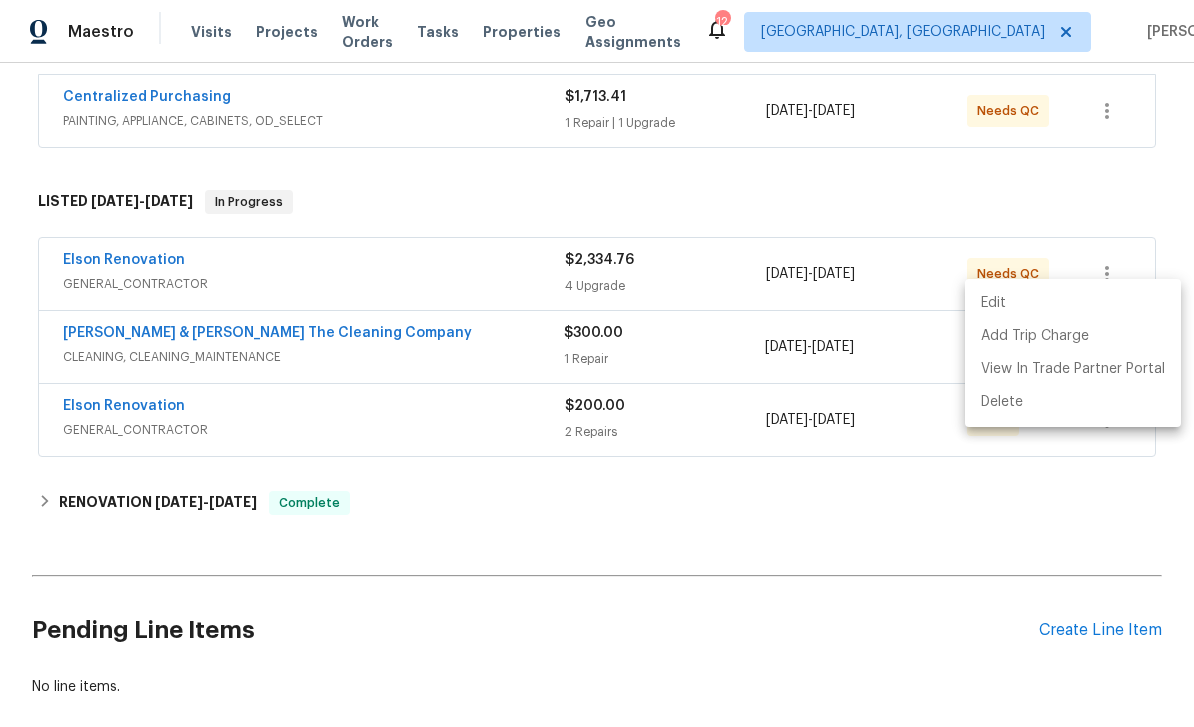 click at bounding box center (597, 363) 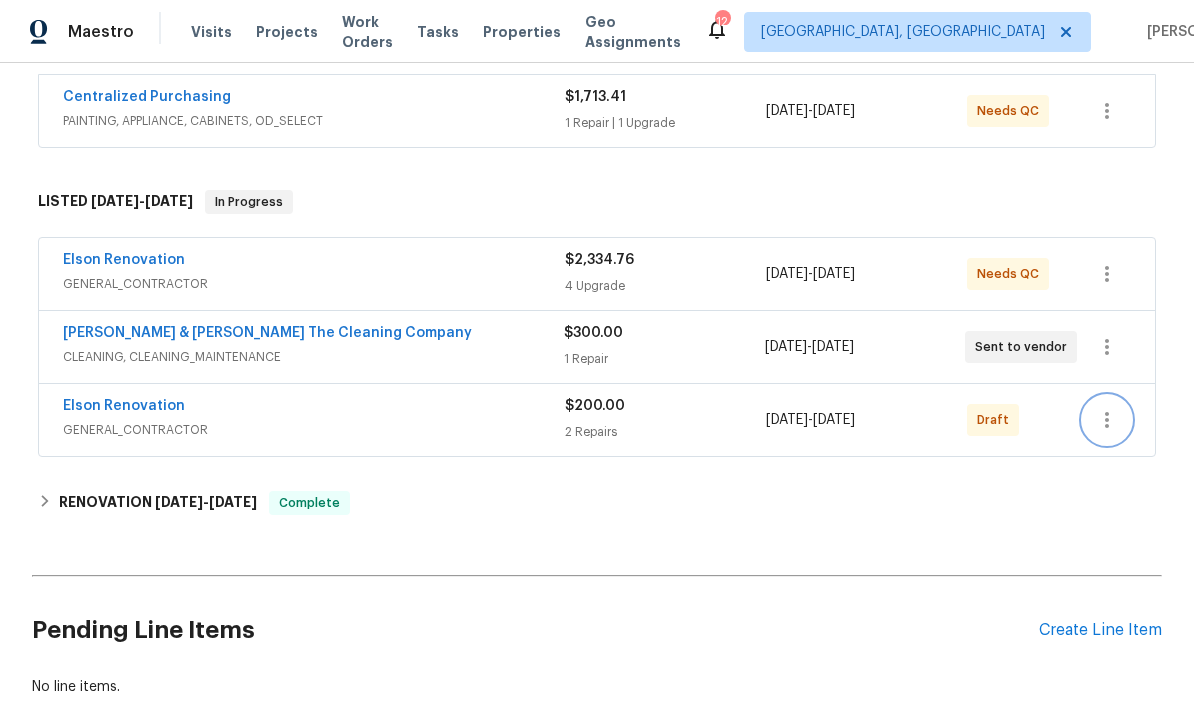 click 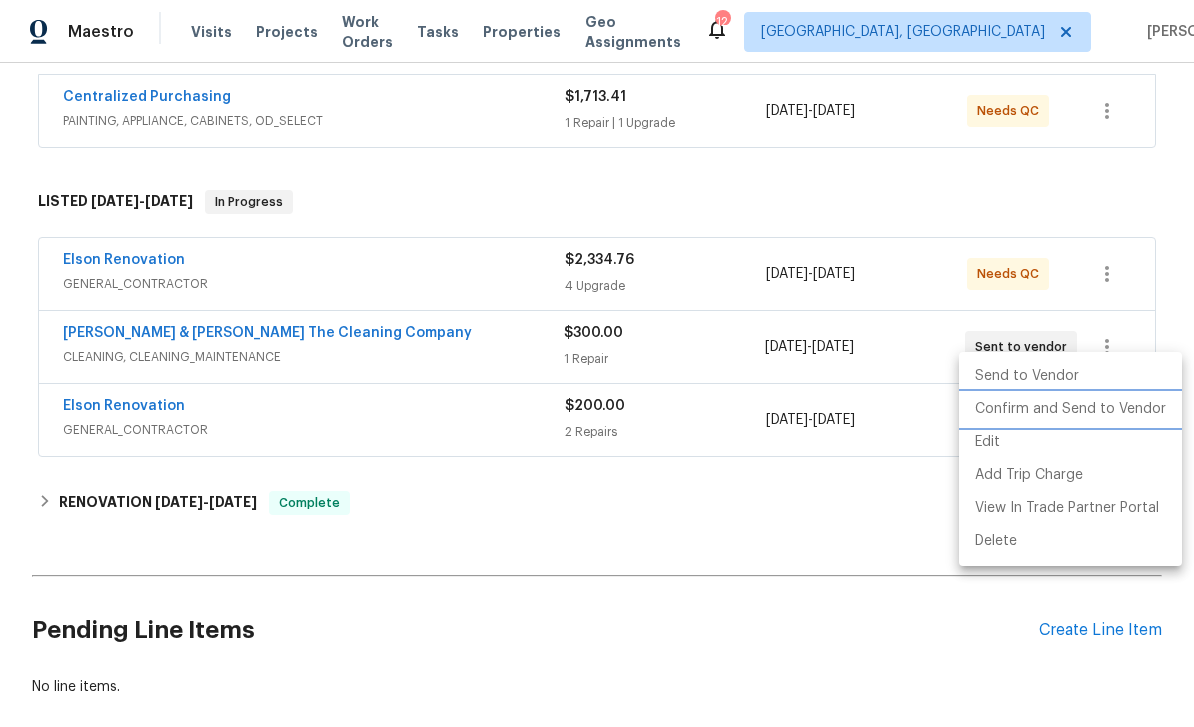 click on "Confirm and Send to Vendor" at bounding box center (1070, 409) 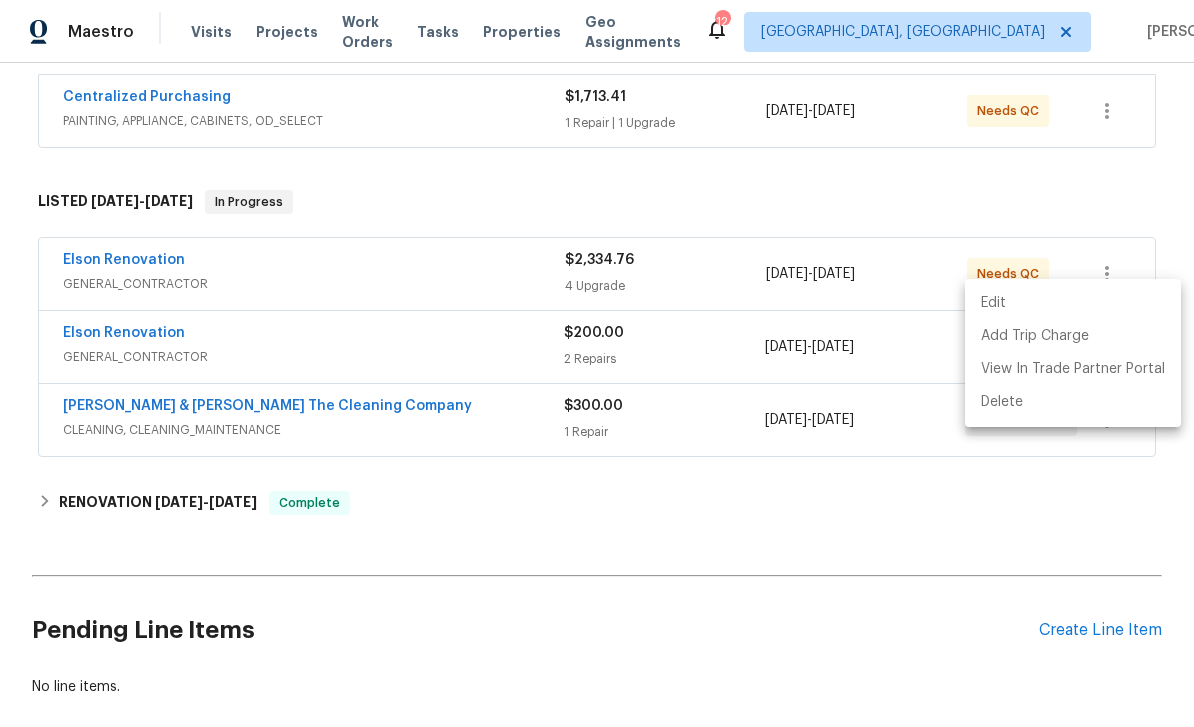 click at bounding box center (597, 363) 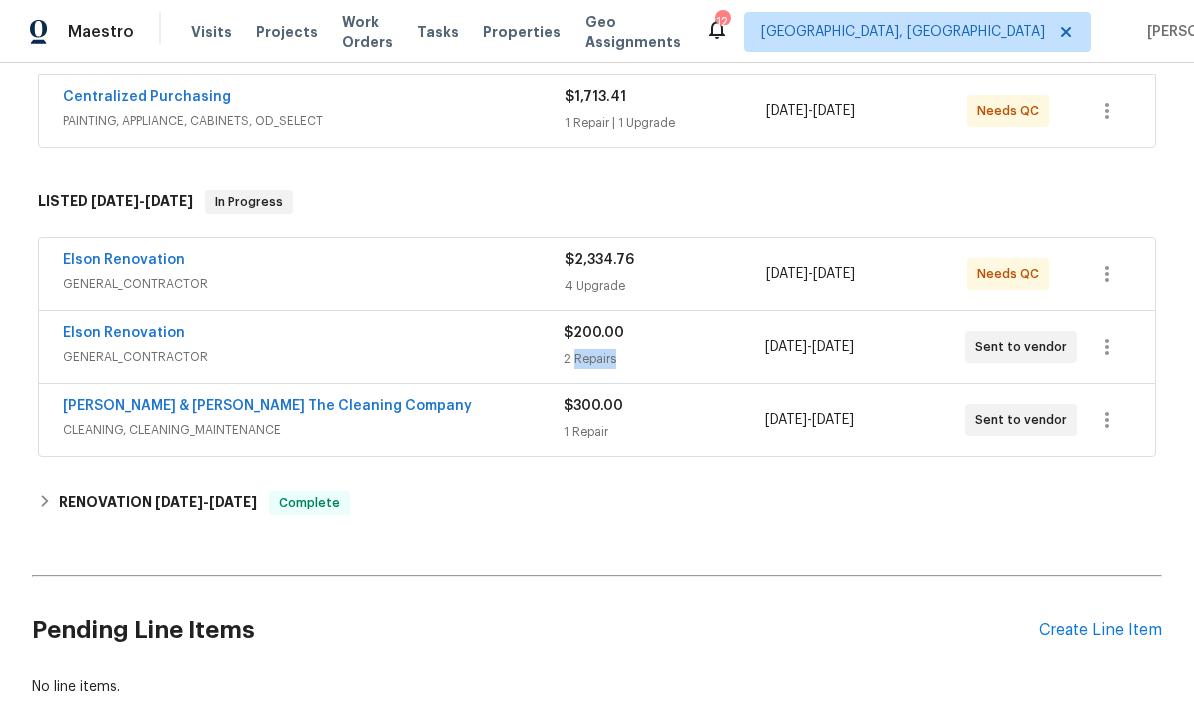 click on "Pending Line Items" at bounding box center (535, 630) 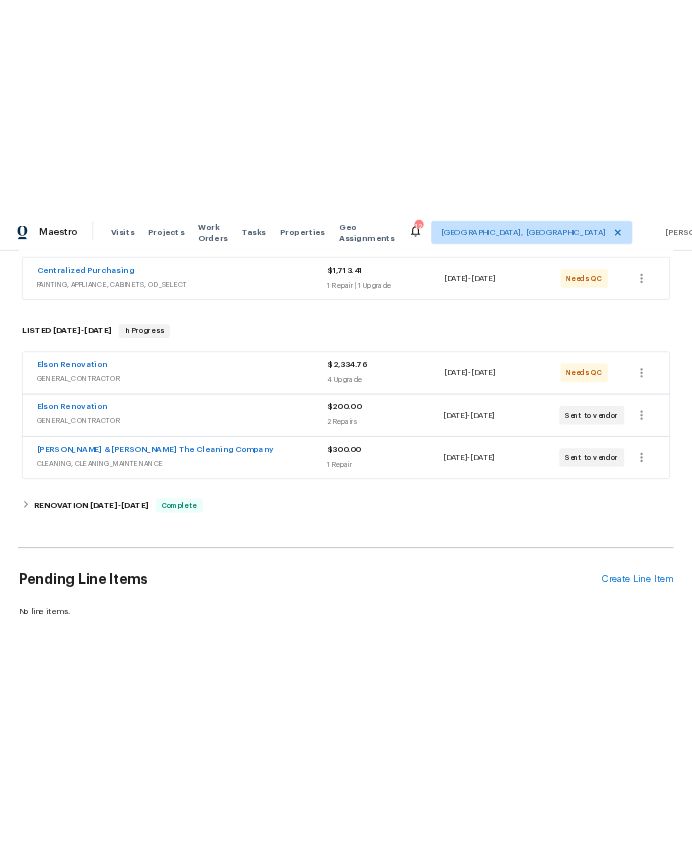 scroll, scrollTop: 0, scrollLeft: 0, axis: both 